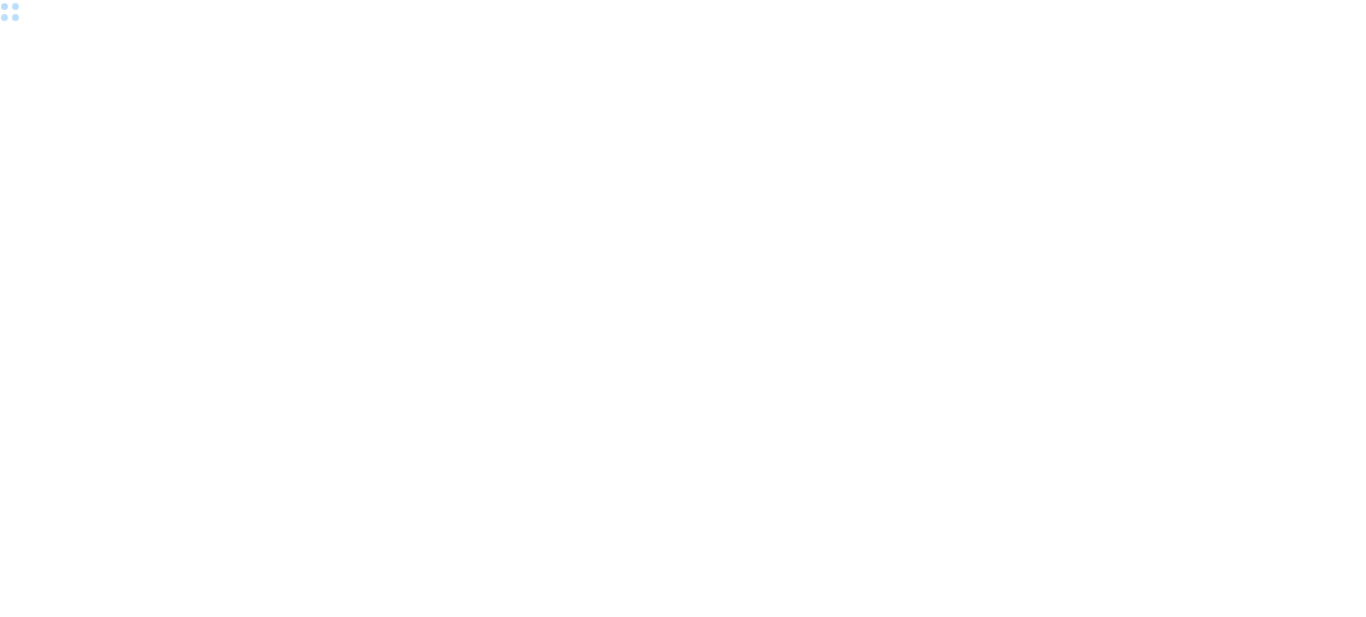 scroll, scrollTop: 0, scrollLeft: 0, axis: both 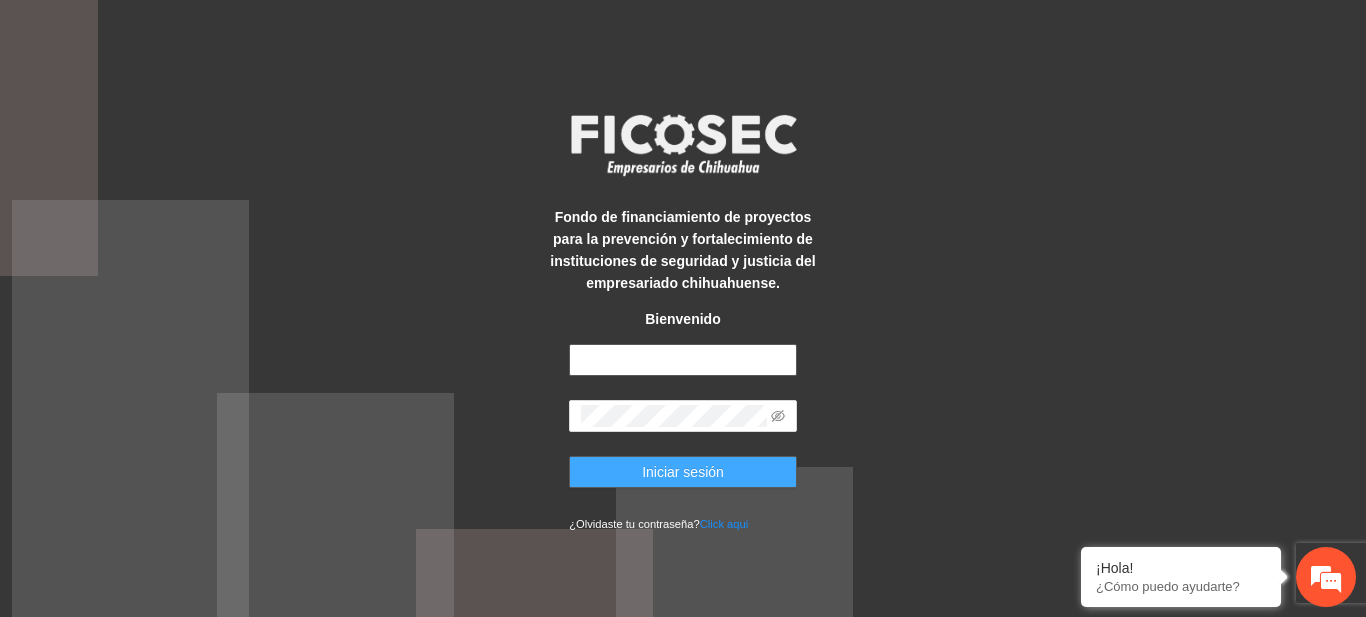 type on "**********" 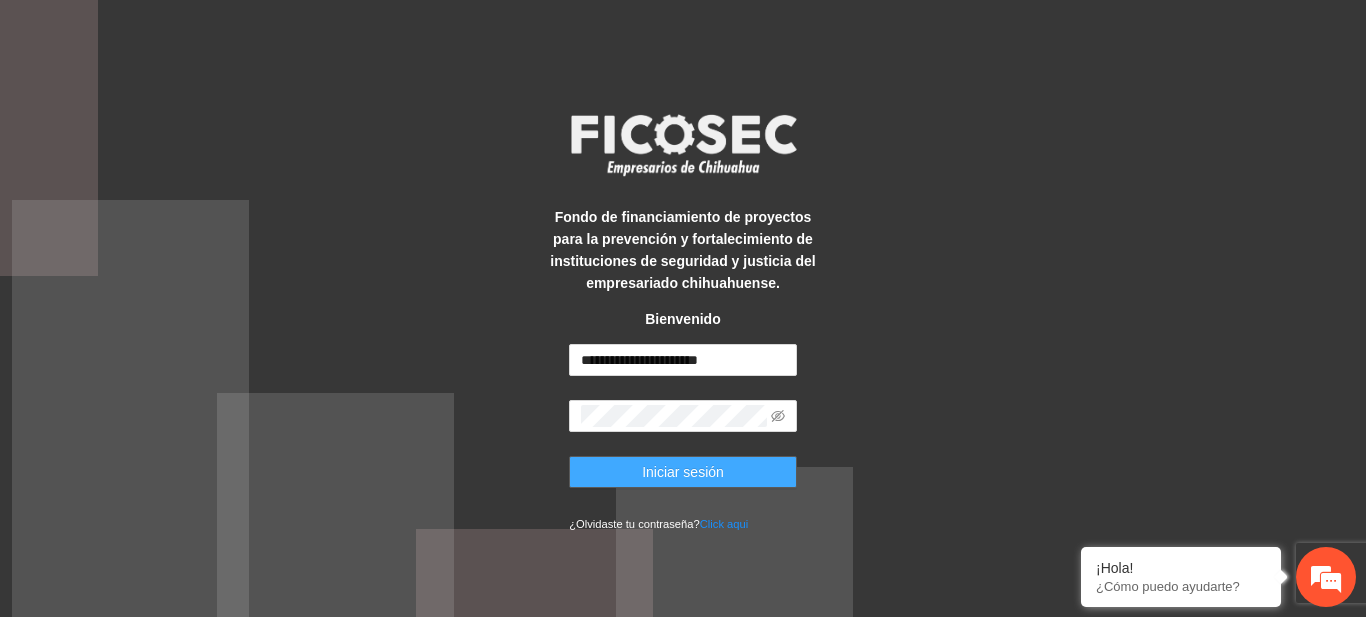 click on "Iniciar sesión" at bounding box center (683, 472) 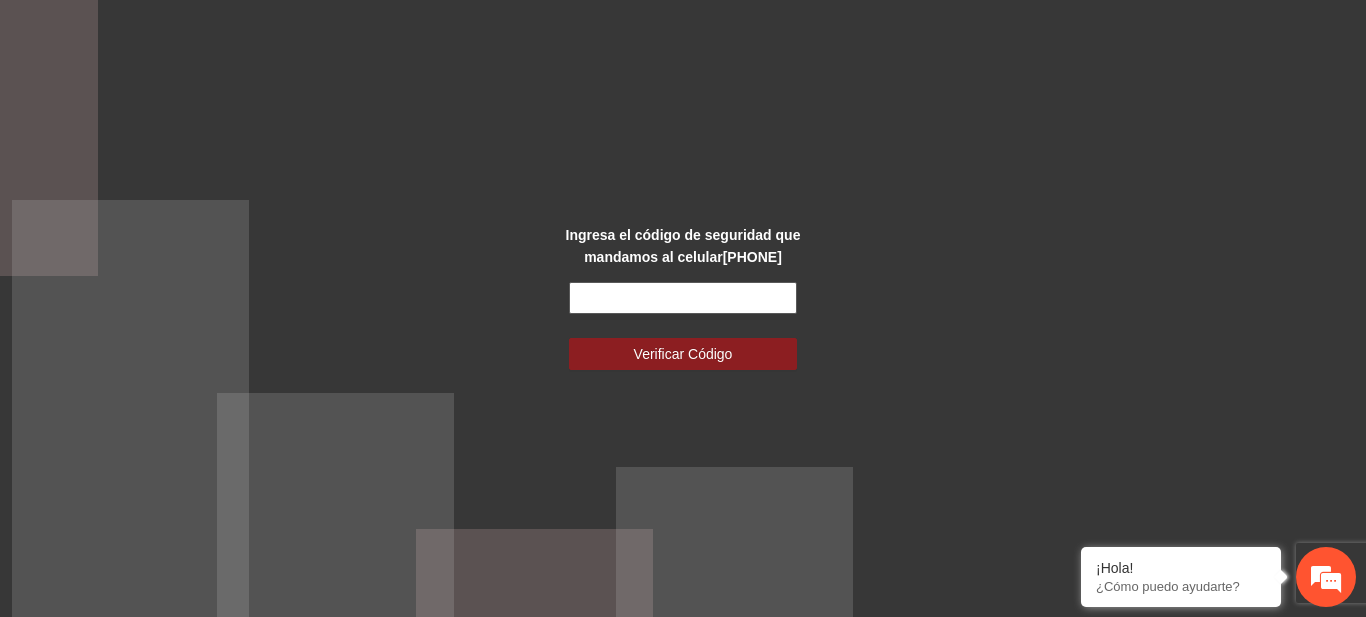 click at bounding box center [683, 298] 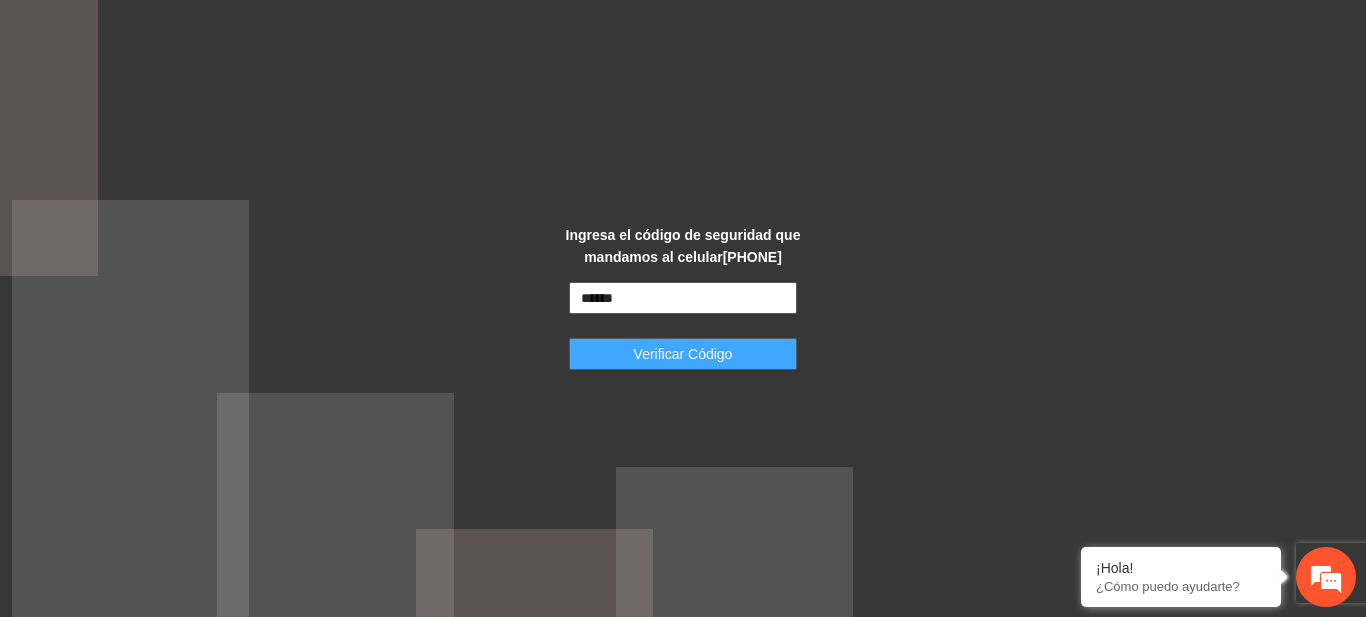 type on "******" 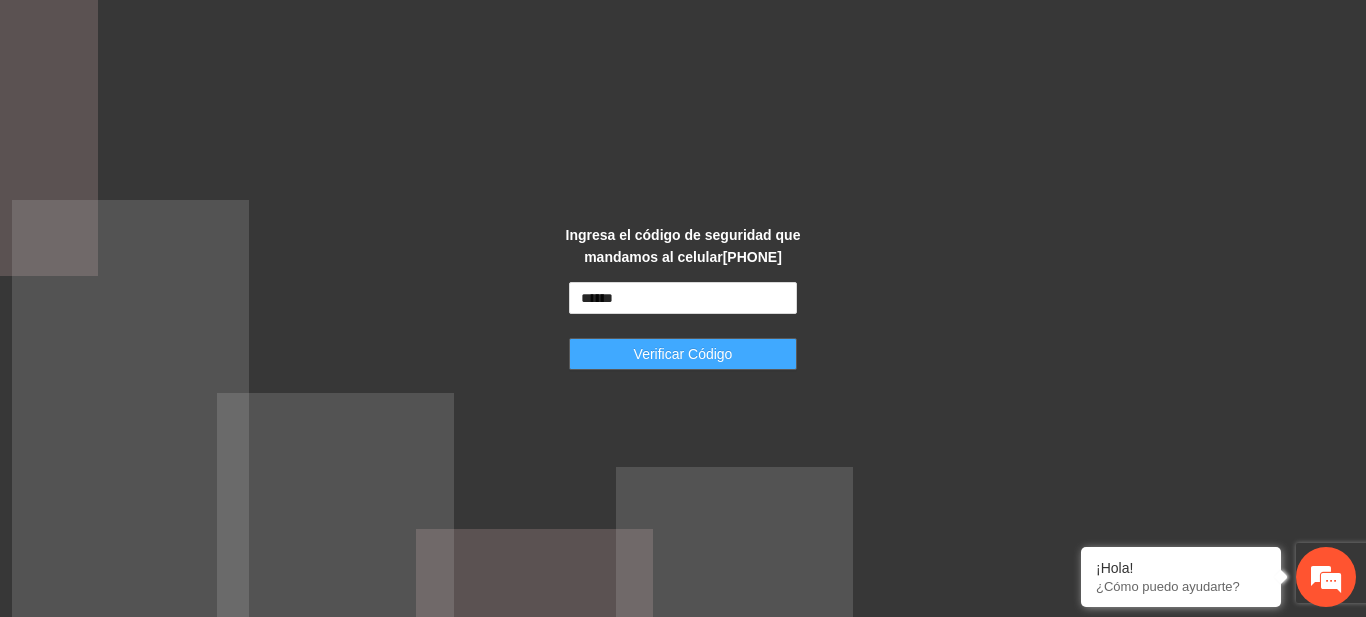 click on "Verificar Código" at bounding box center (683, 354) 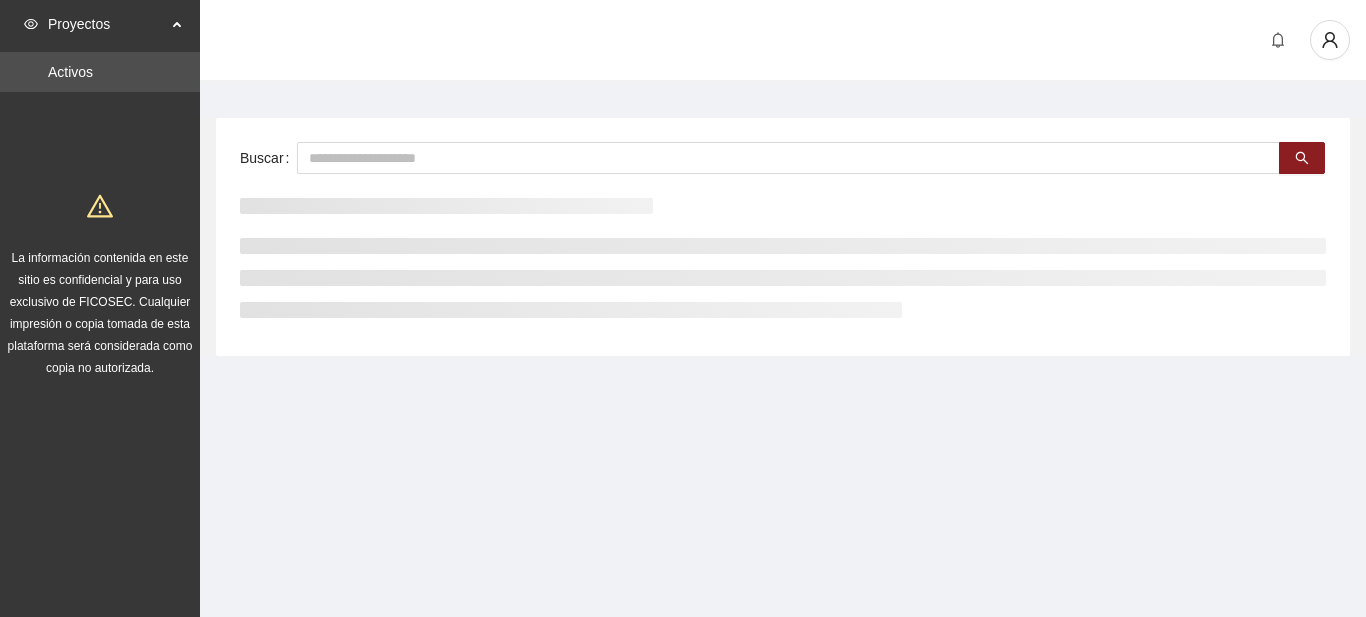 scroll, scrollTop: 0, scrollLeft: 0, axis: both 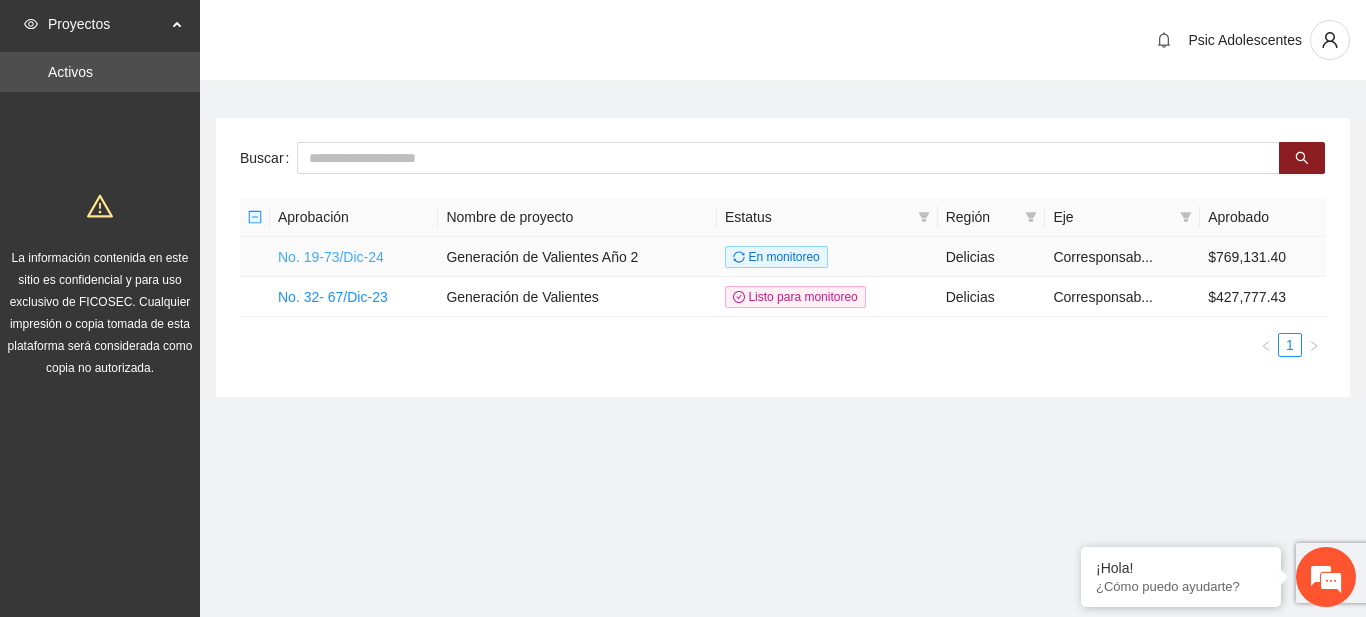 click on "No. 19-73/Dic-24" at bounding box center (331, 257) 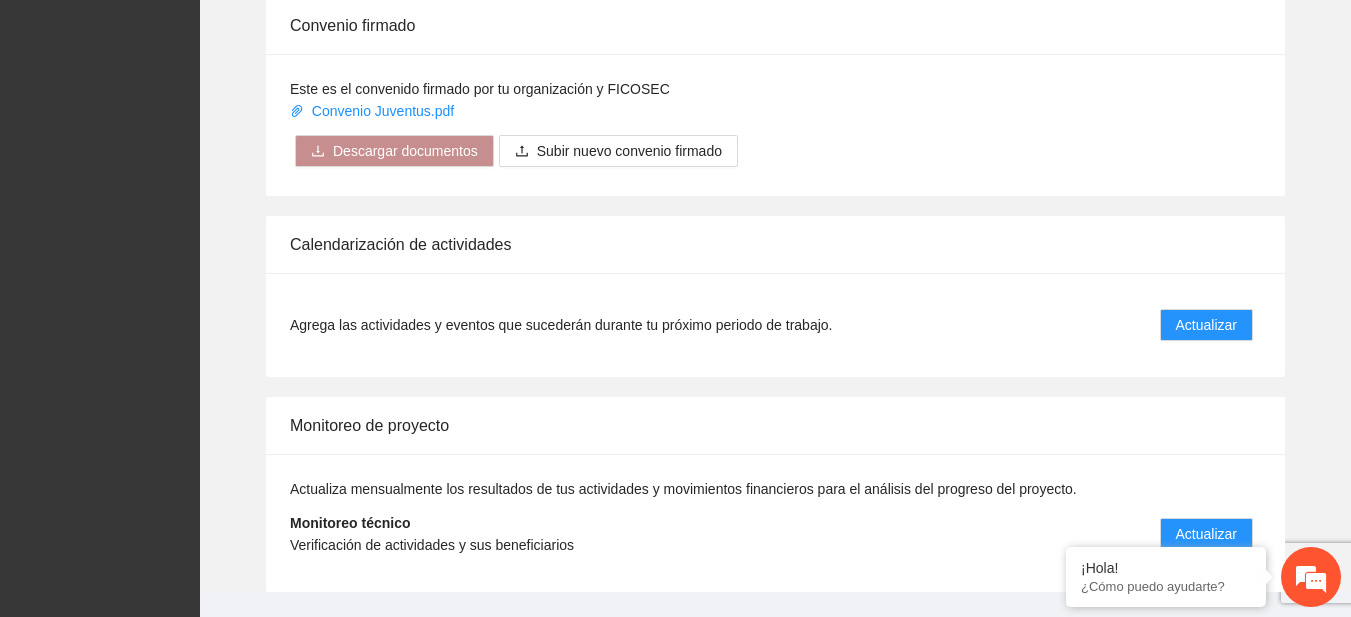 scroll, scrollTop: 1616, scrollLeft: 0, axis: vertical 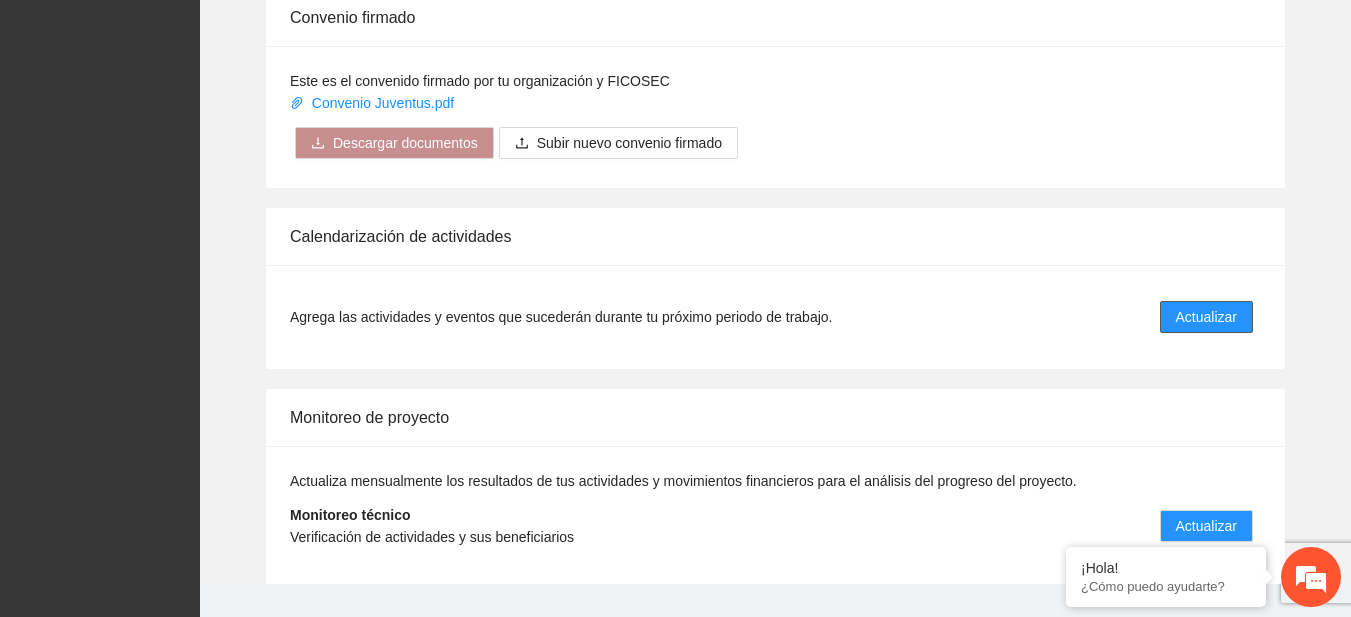 click on "Actualizar" at bounding box center (1206, 317) 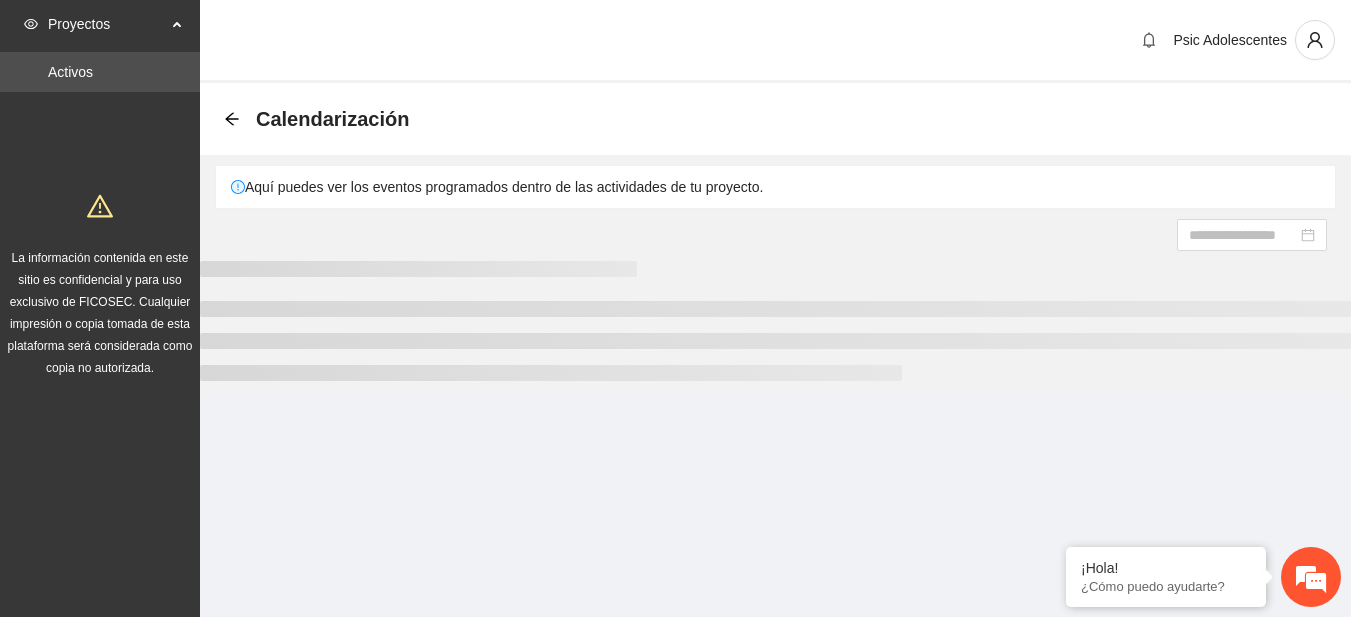 scroll, scrollTop: 0, scrollLeft: 0, axis: both 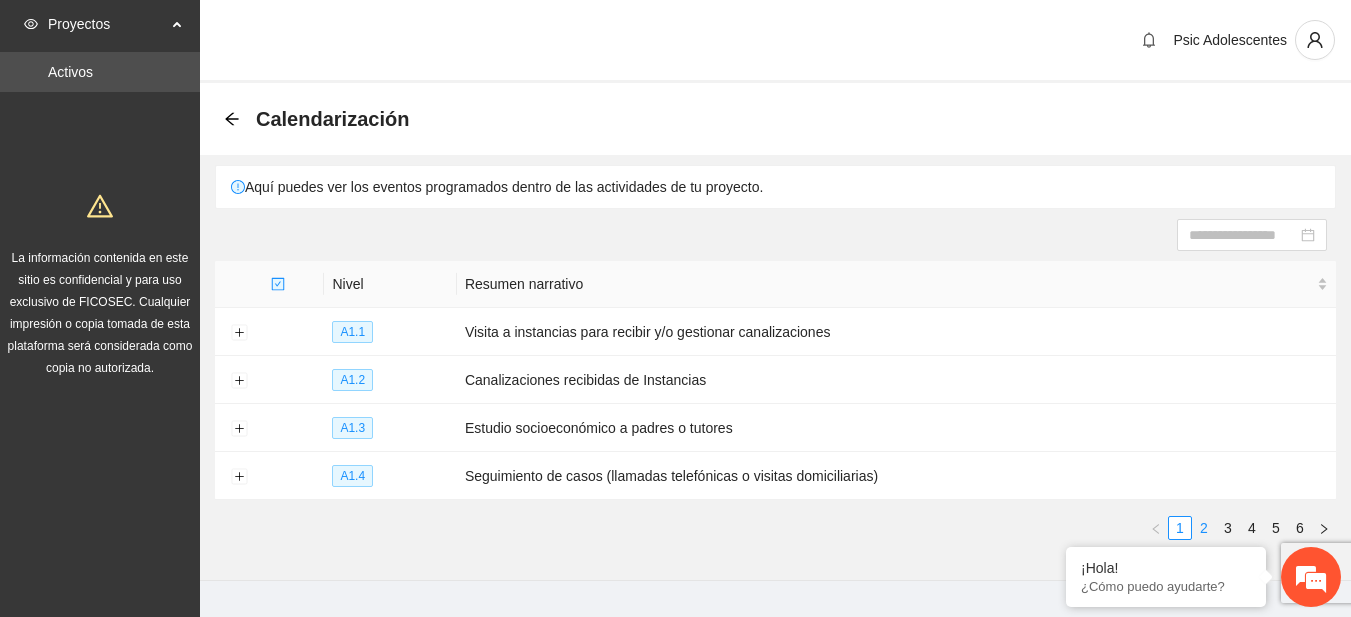click on "2" at bounding box center (1204, 528) 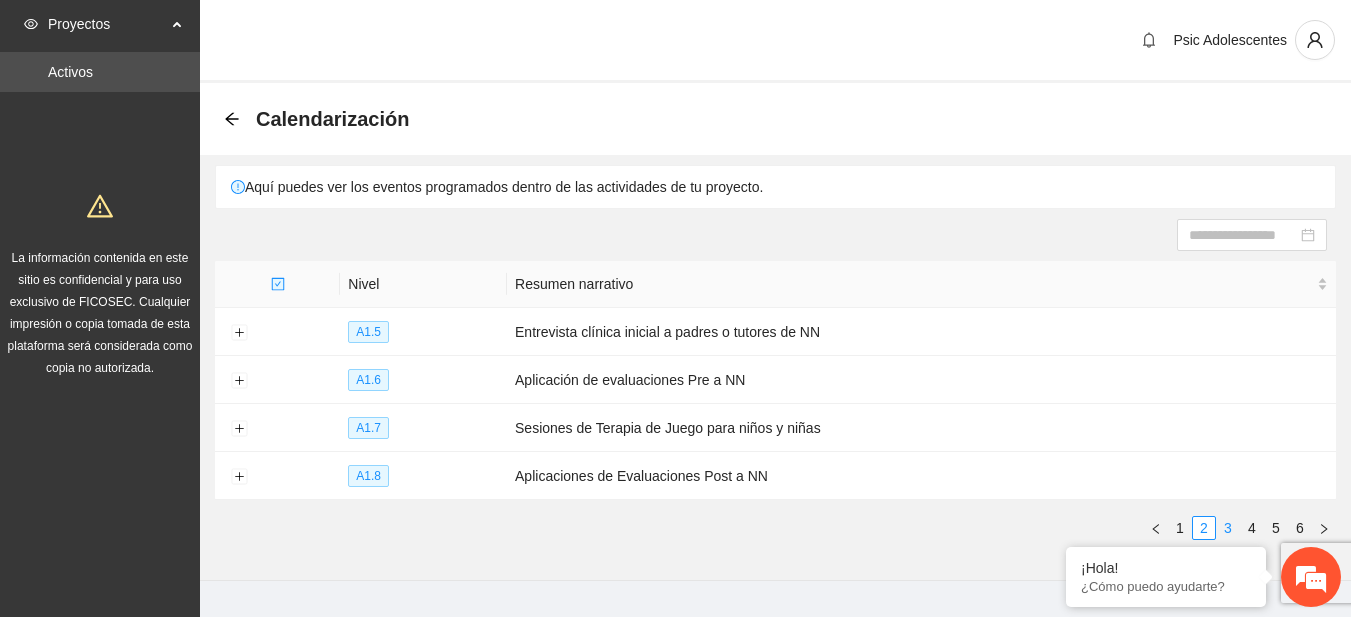 click on "3" at bounding box center [1228, 528] 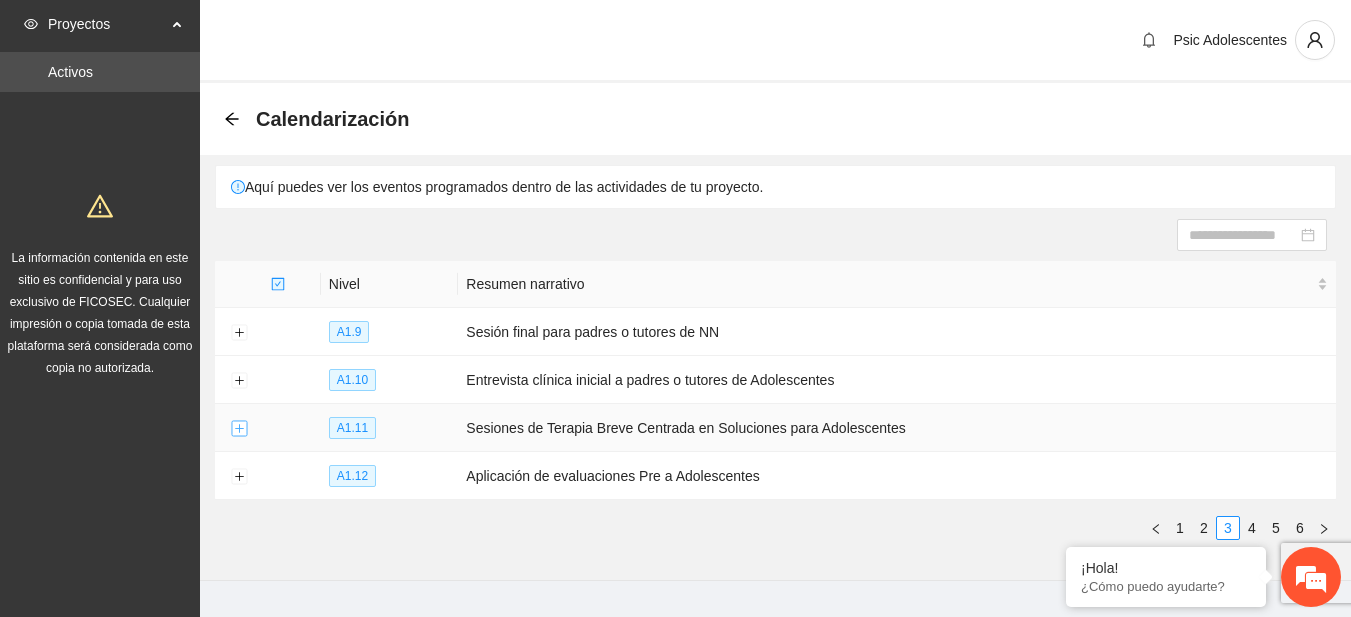 click at bounding box center (239, 429) 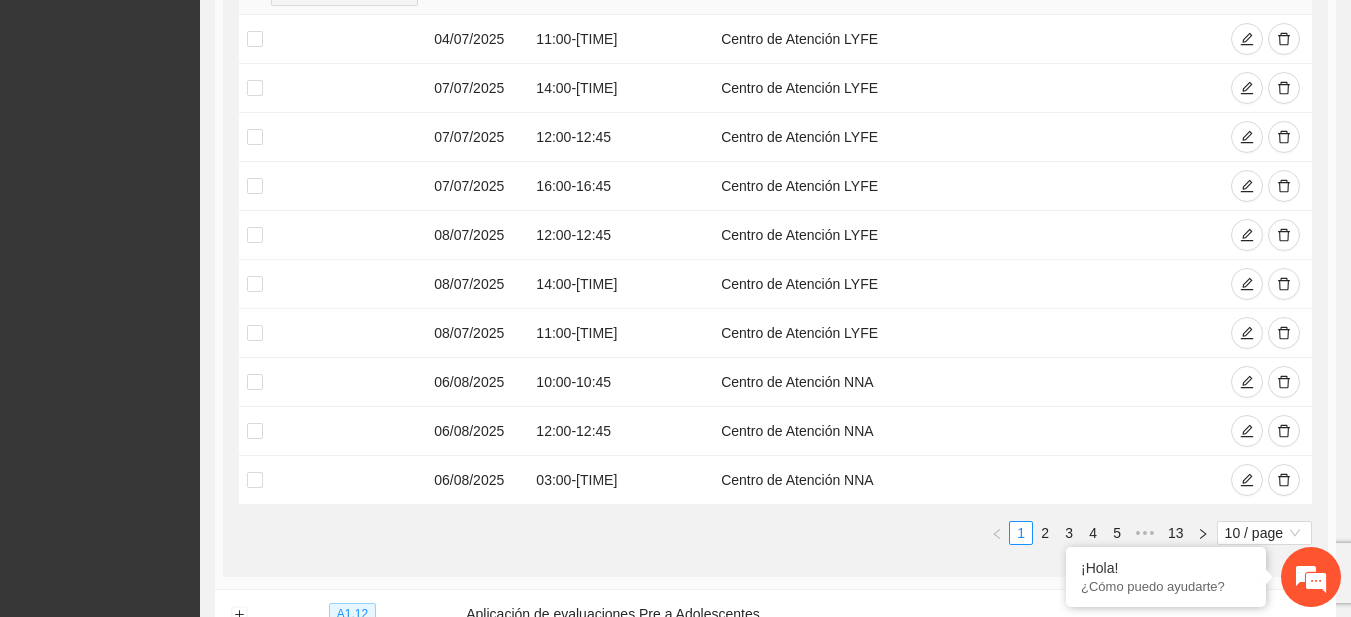 scroll, scrollTop: 624, scrollLeft: 0, axis: vertical 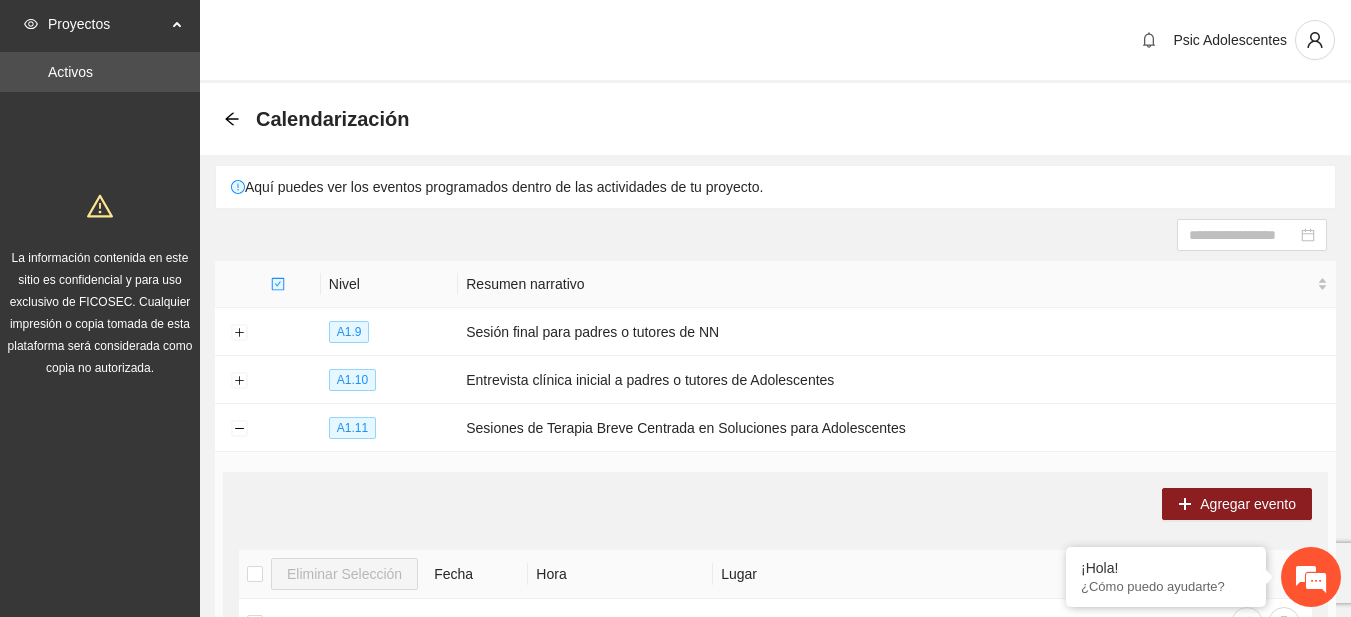click on "Calendarización" at bounding box center [322, 119] 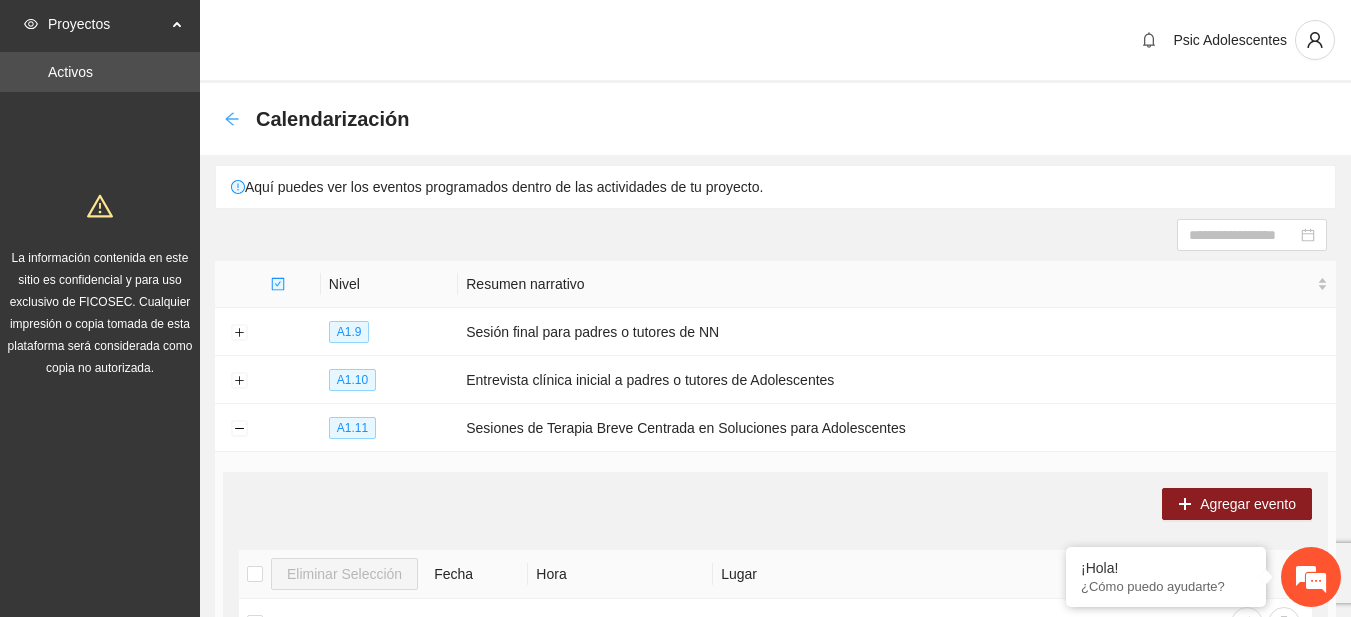 click 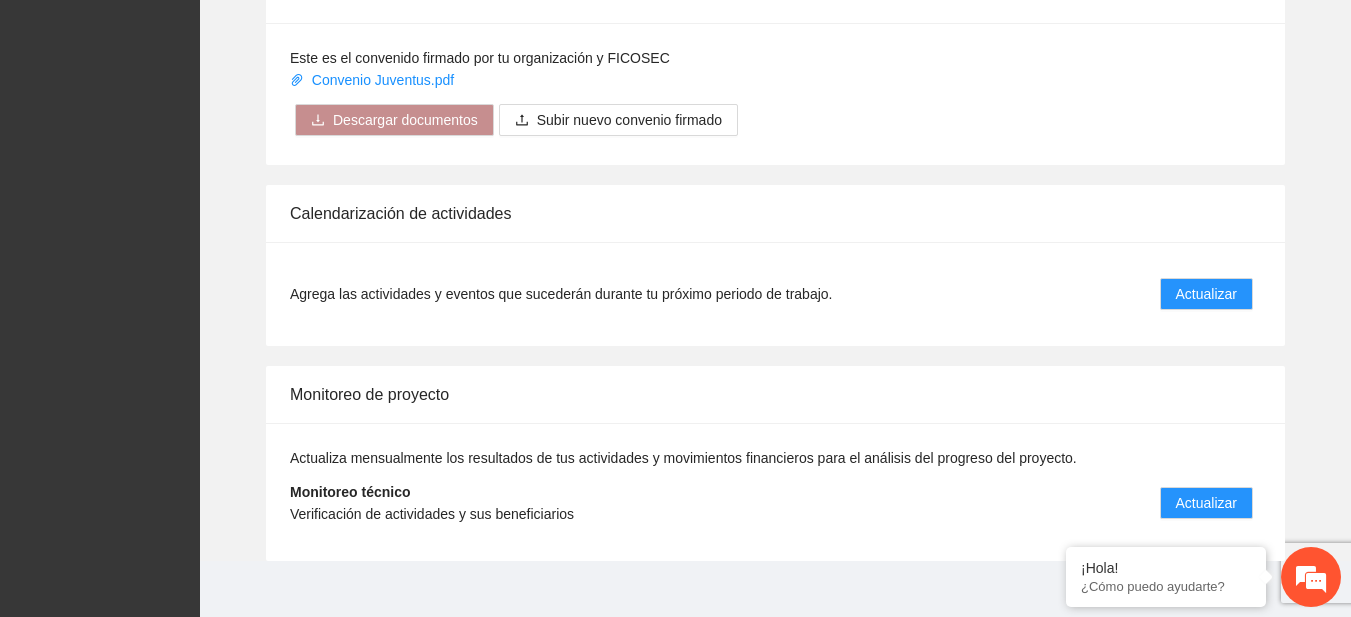 scroll, scrollTop: 1659, scrollLeft: 0, axis: vertical 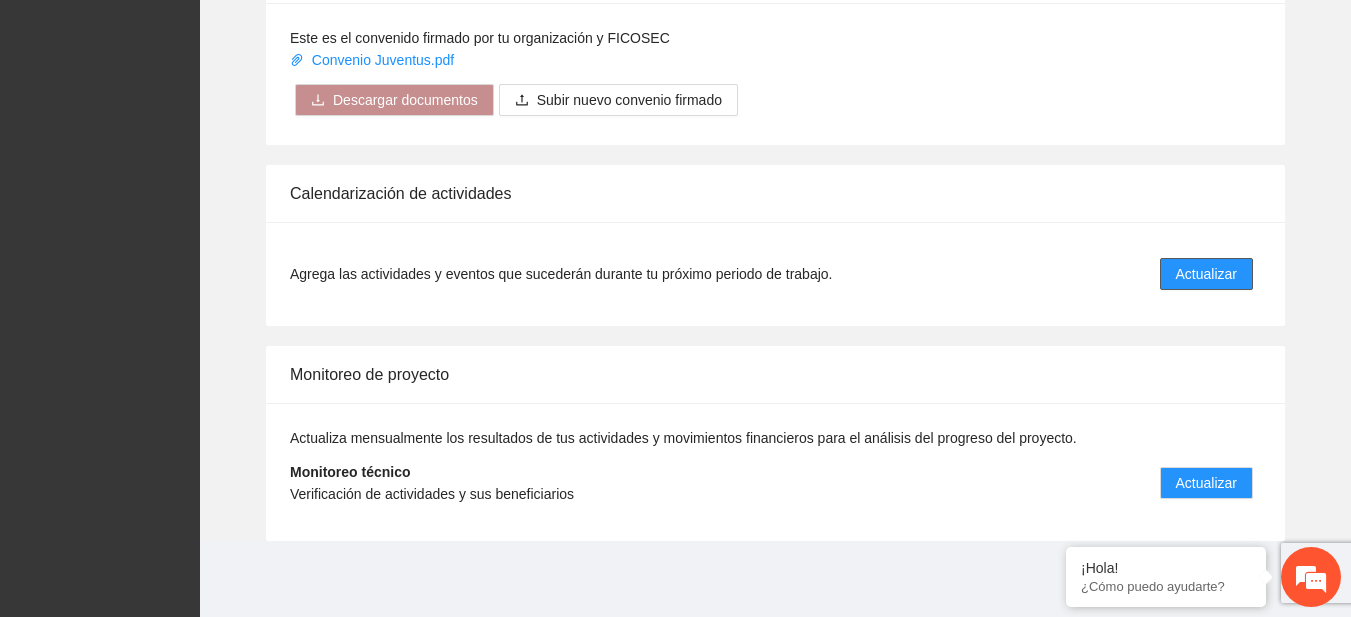 click on "Actualizar" at bounding box center [1206, 274] 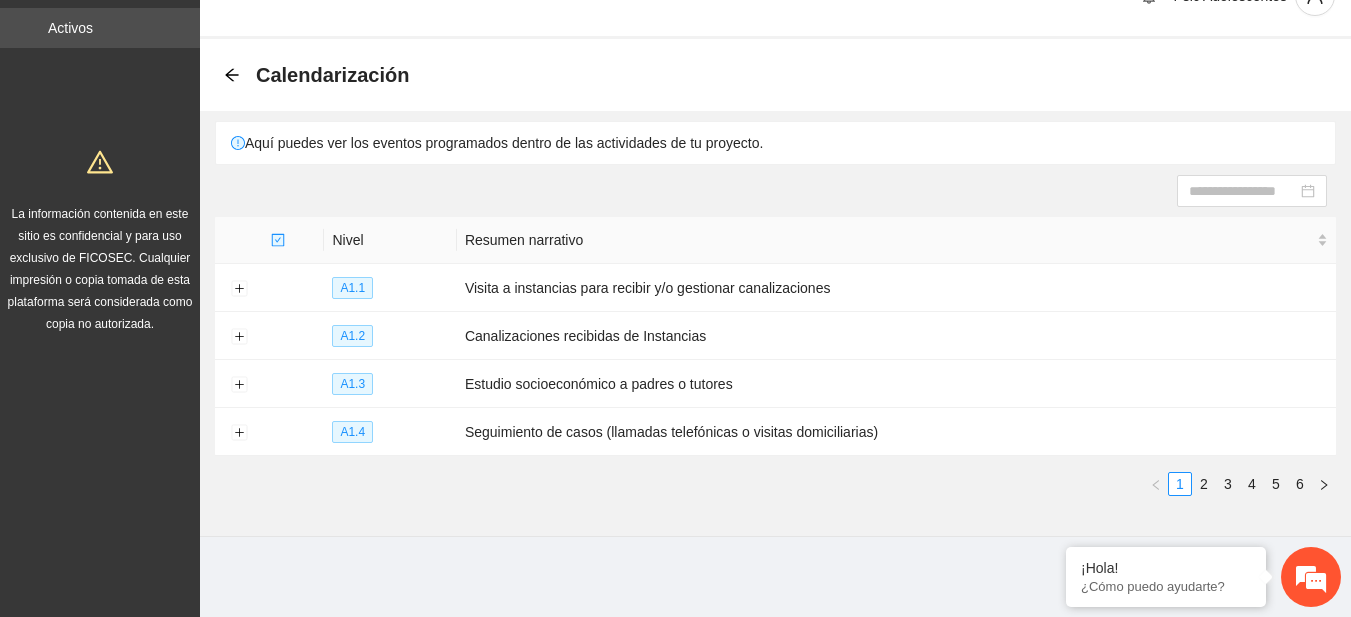 scroll, scrollTop: 0, scrollLeft: 0, axis: both 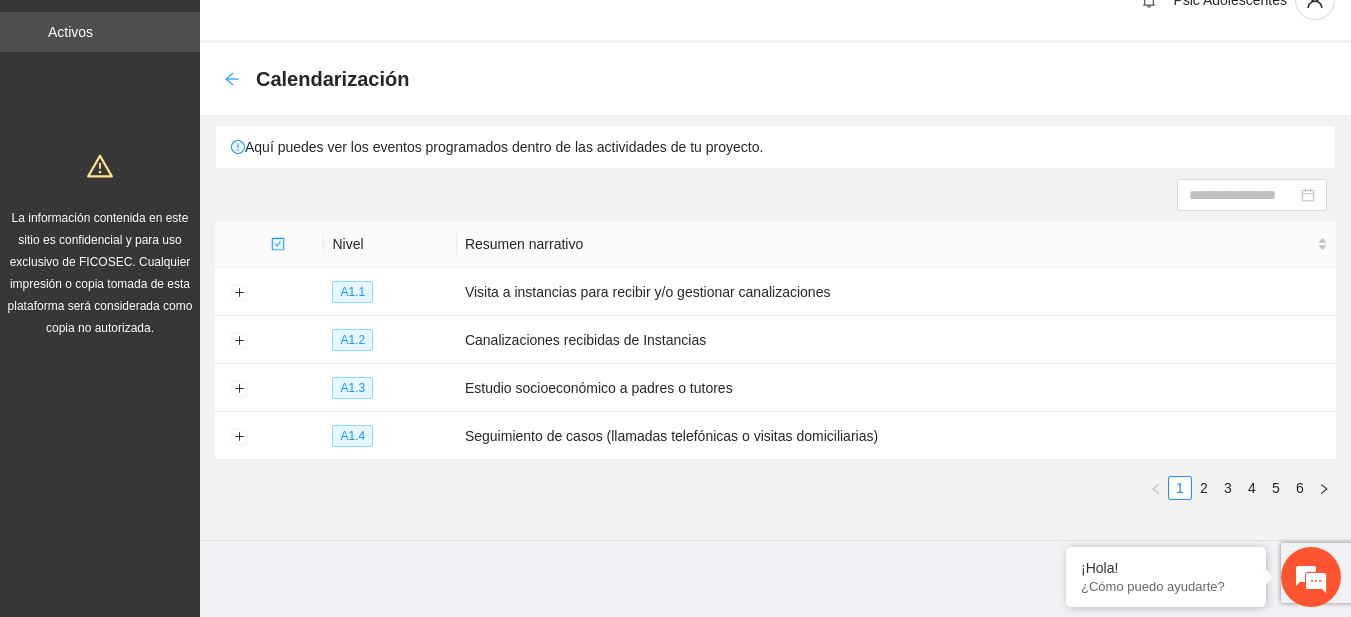 click 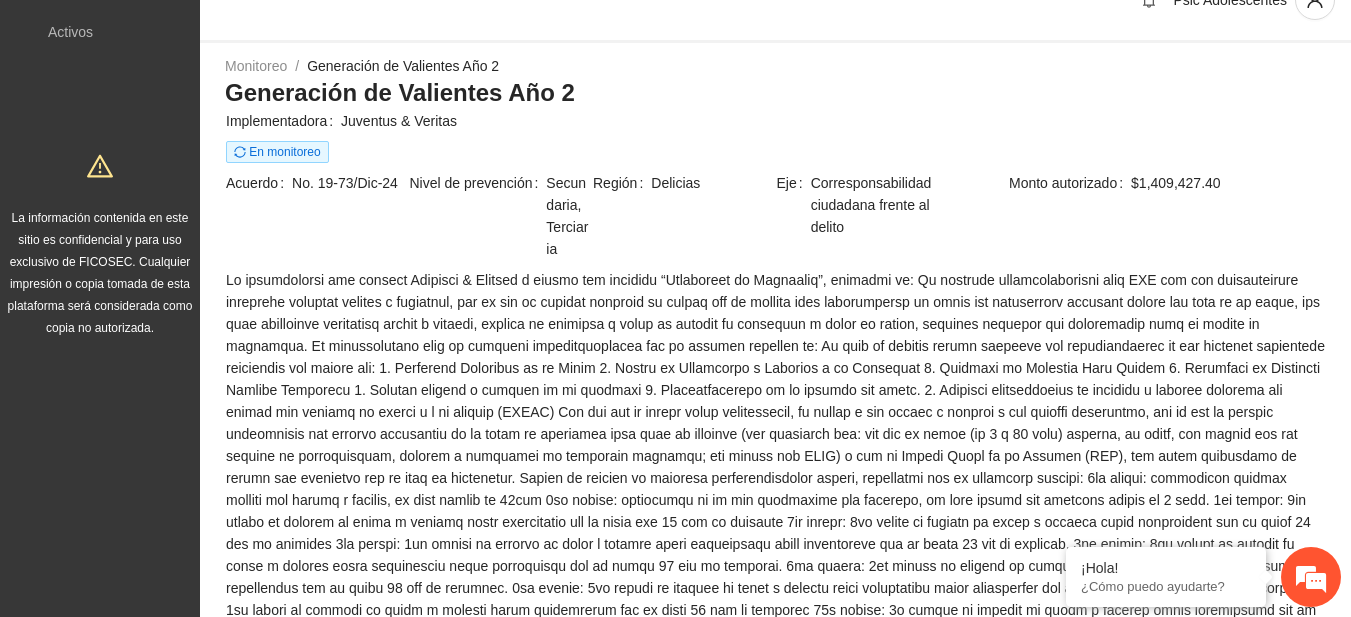 scroll, scrollTop: 0, scrollLeft: 0, axis: both 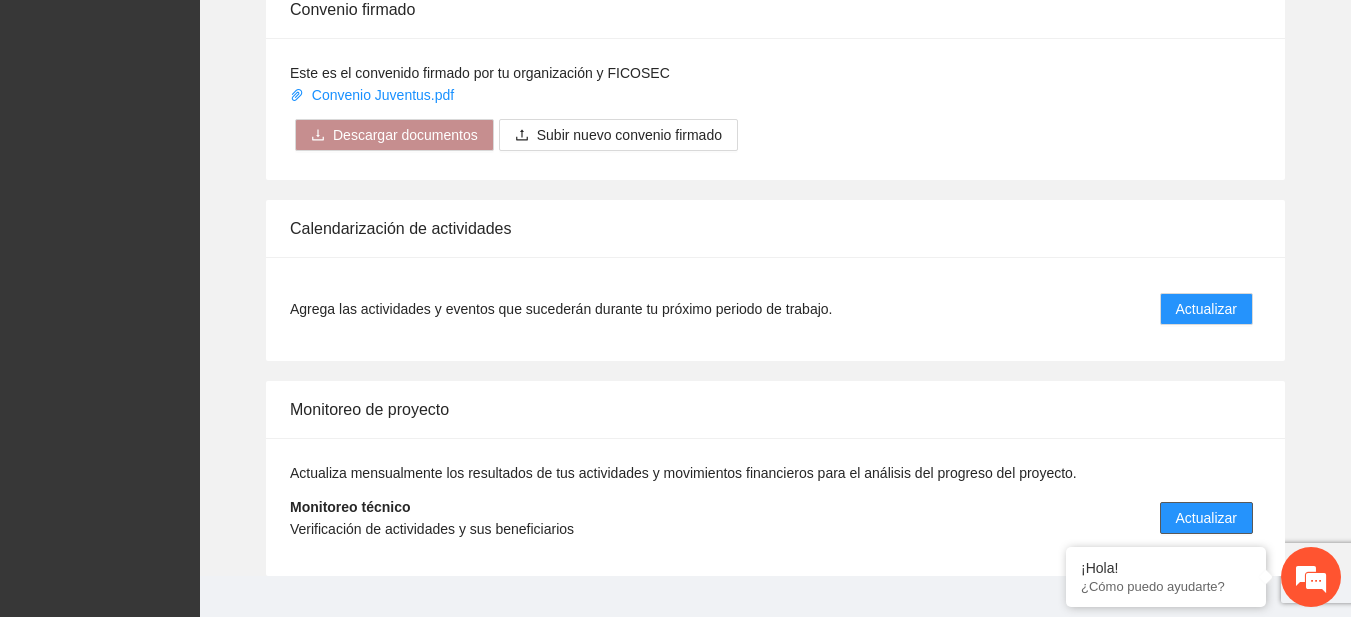 click on "Actualizar" at bounding box center [1206, 518] 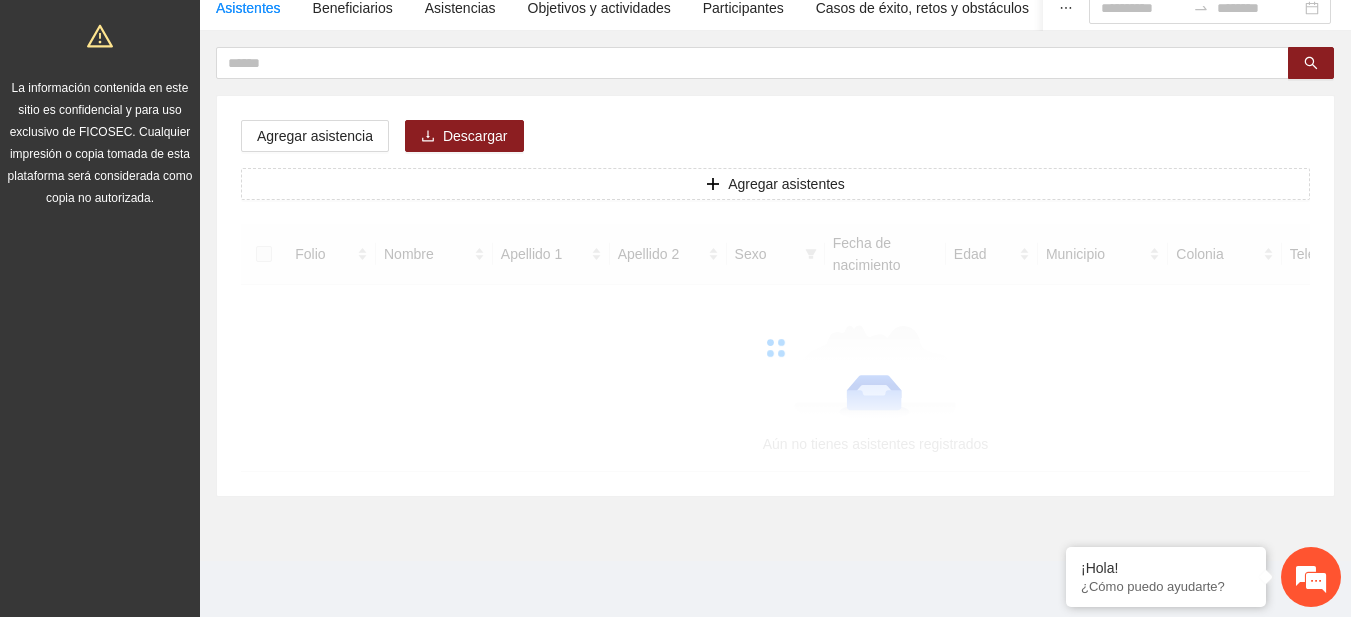 scroll, scrollTop: 0, scrollLeft: 0, axis: both 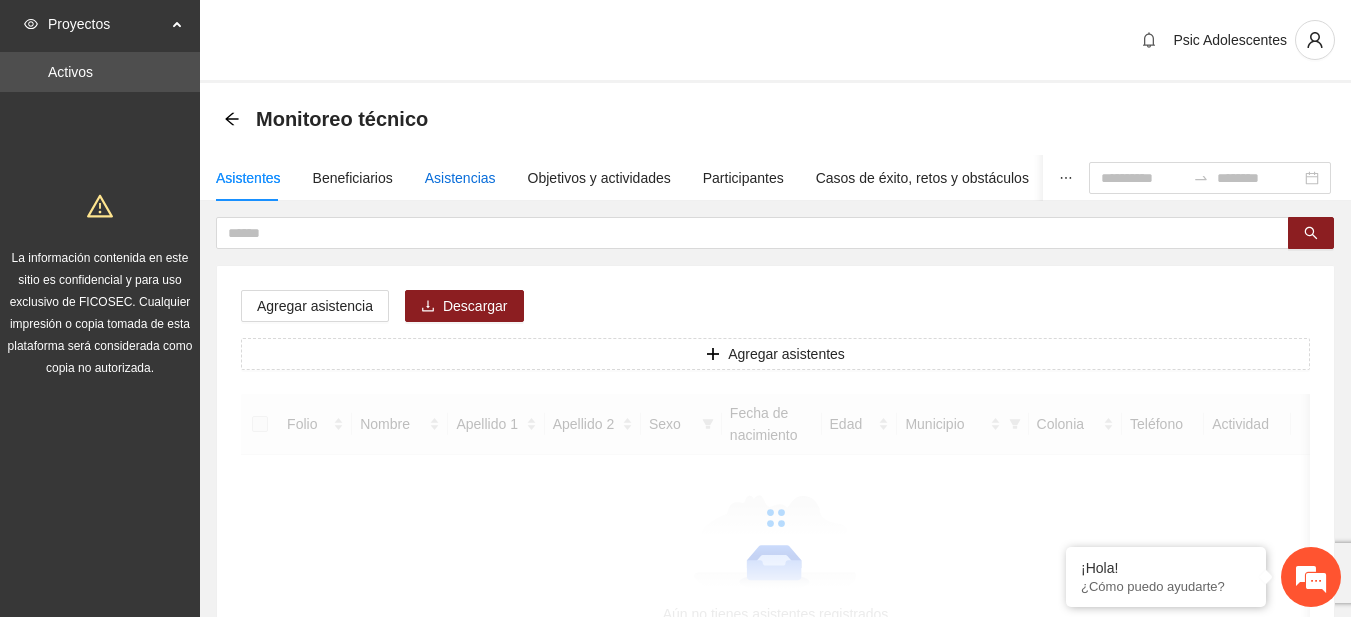 click on "Asistencias" at bounding box center [460, 178] 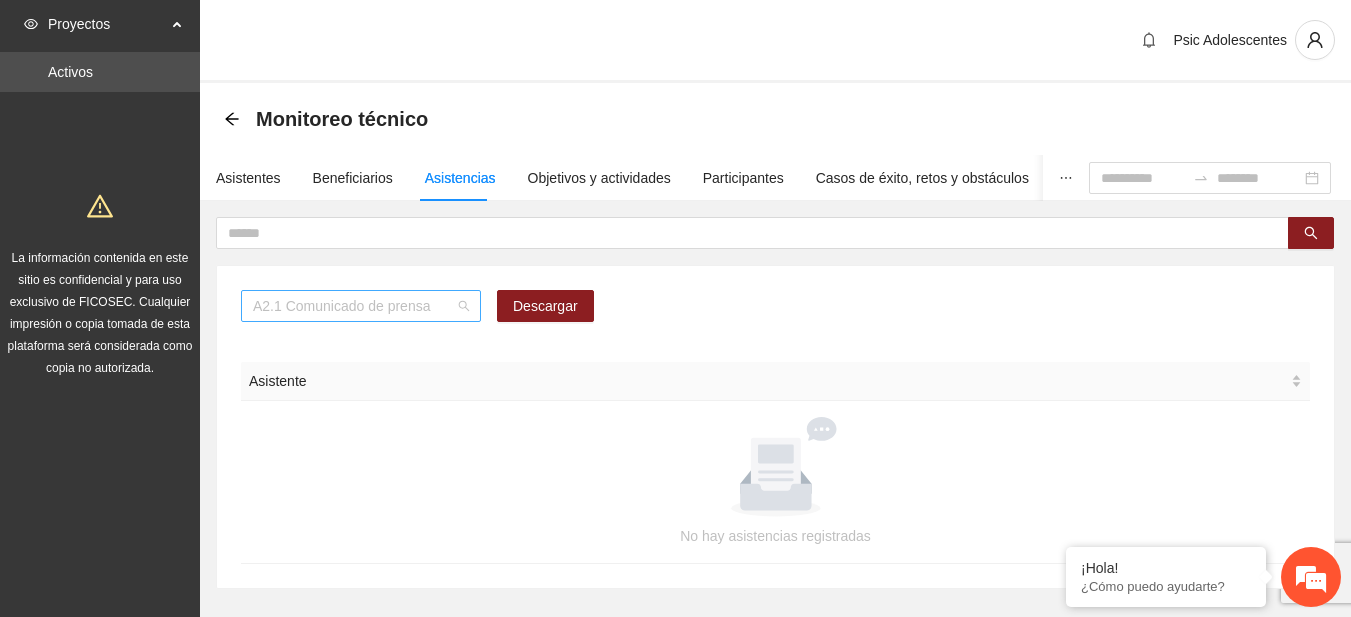 scroll, scrollTop: 256, scrollLeft: 0, axis: vertical 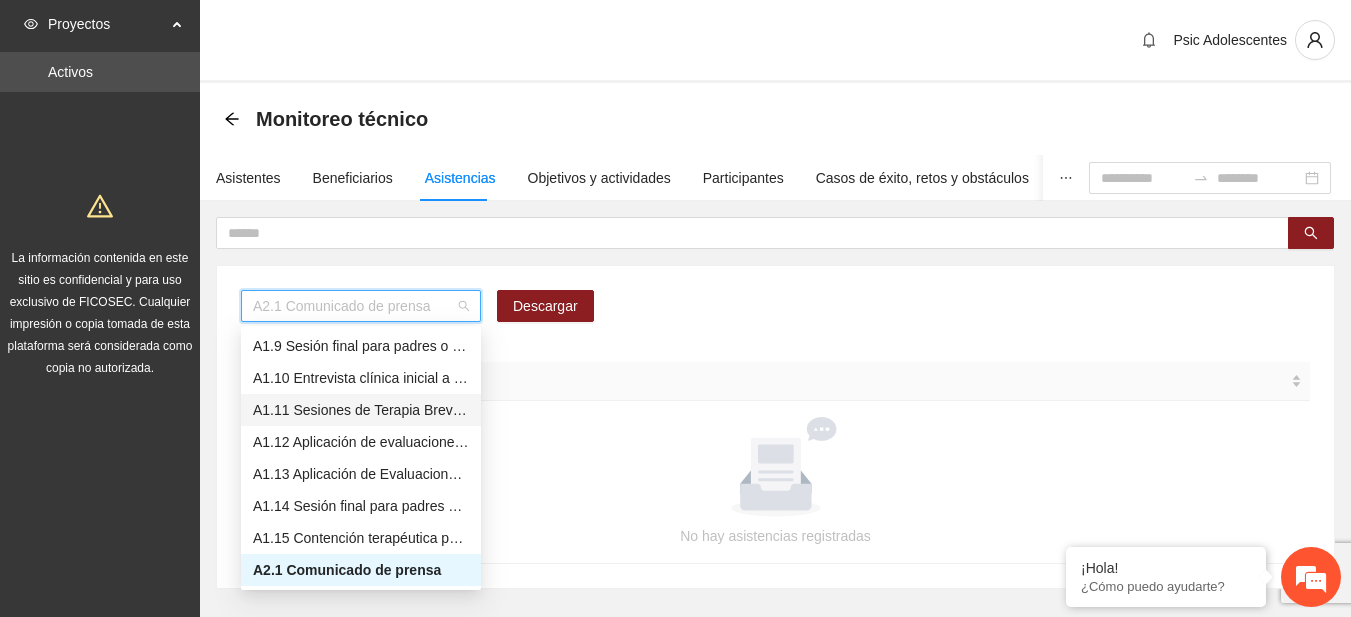 click on "A1.11 Sesiones de Terapia Breve Centrada en Soluciones para Adolescentes" at bounding box center (361, 410) 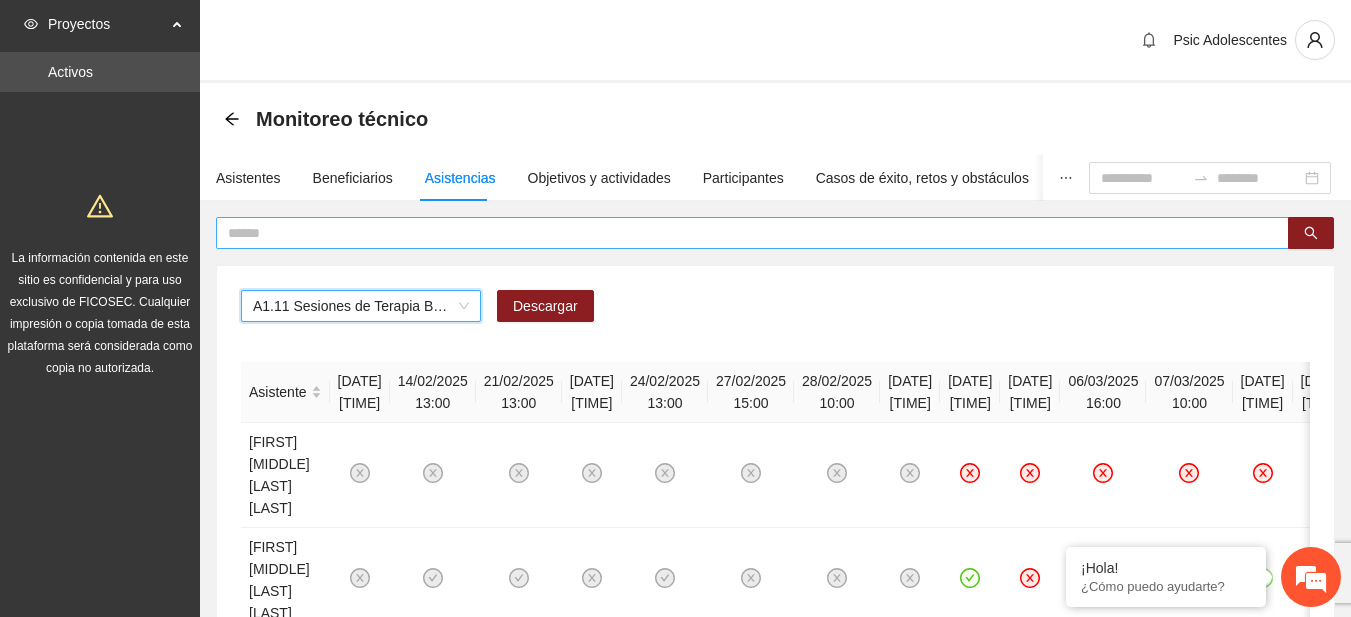 scroll, scrollTop: 92, scrollLeft: 0, axis: vertical 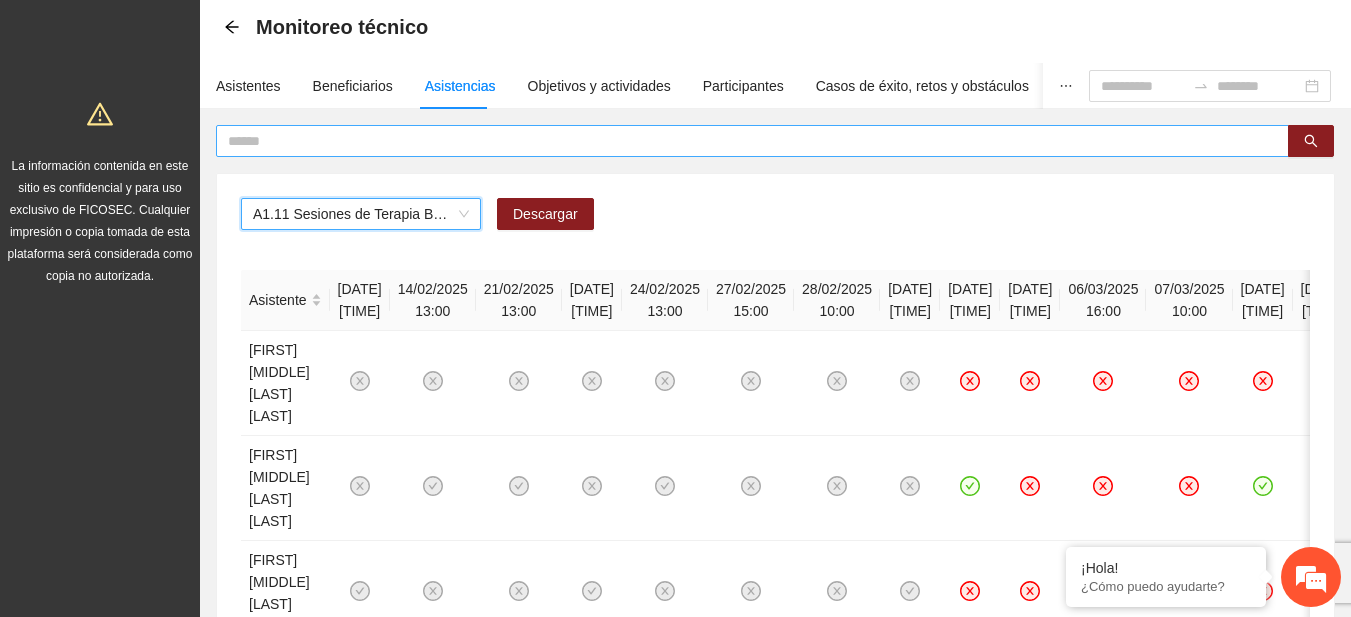 click at bounding box center [744, 141] 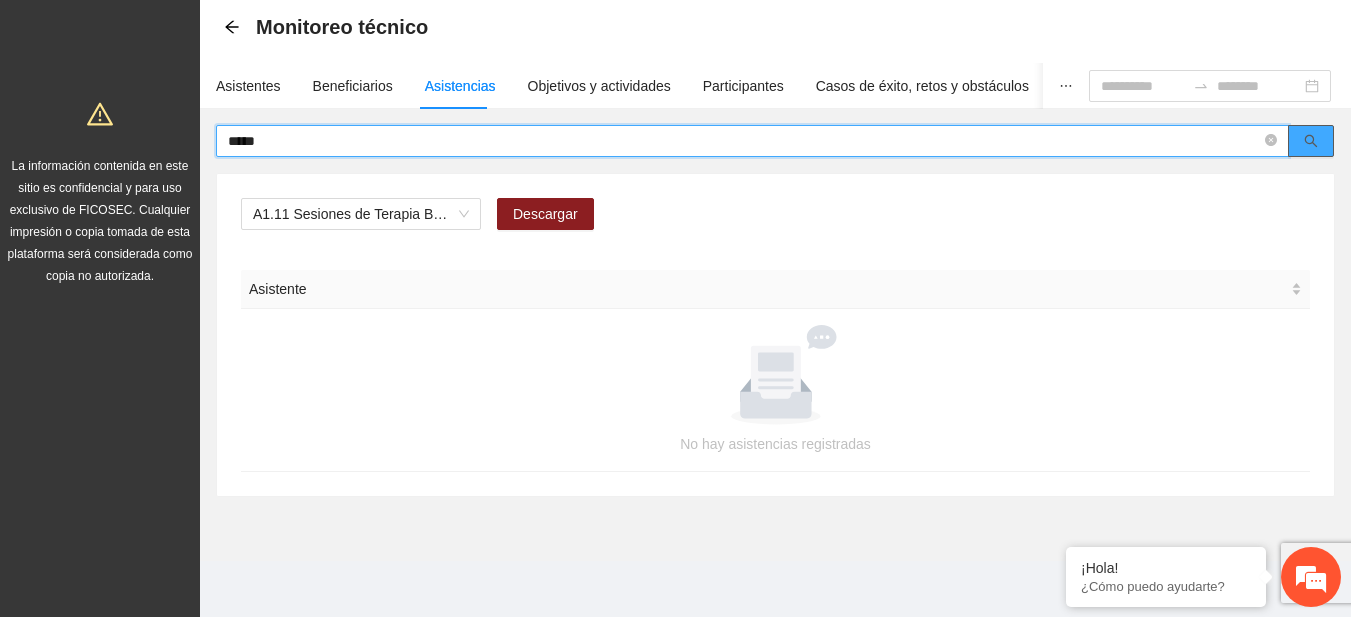 click 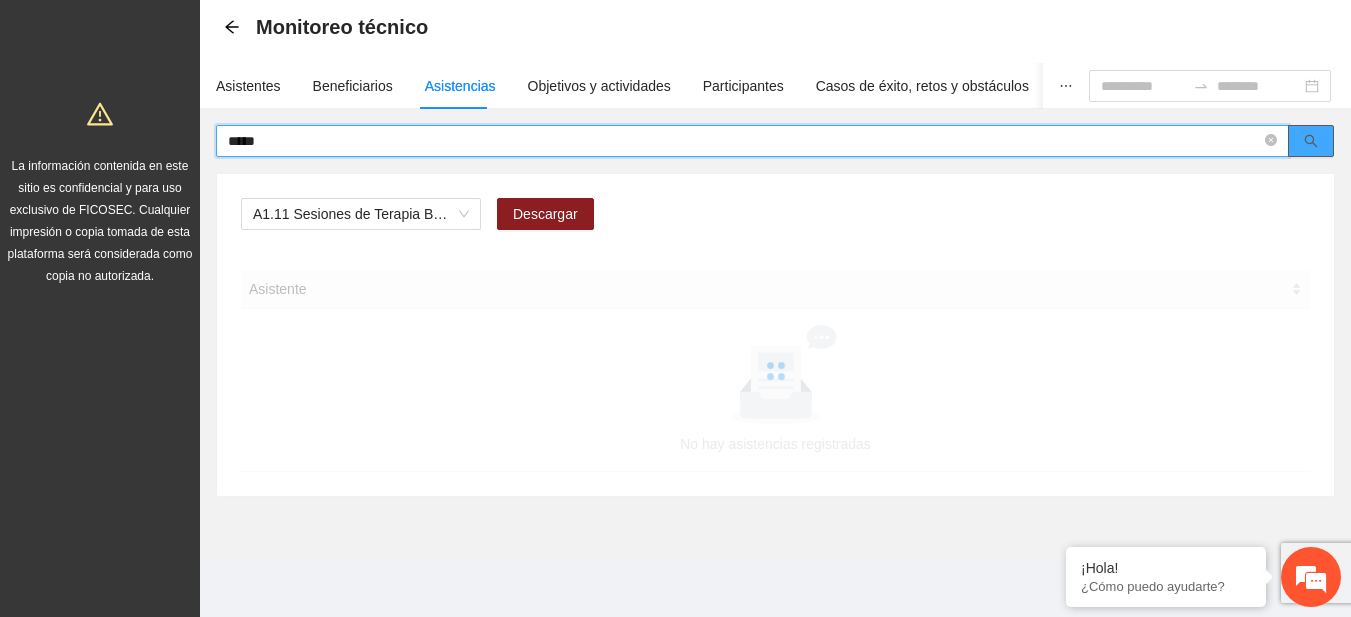 scroll, scrollTop: 26, scrollLeft: 0, axis: vertical 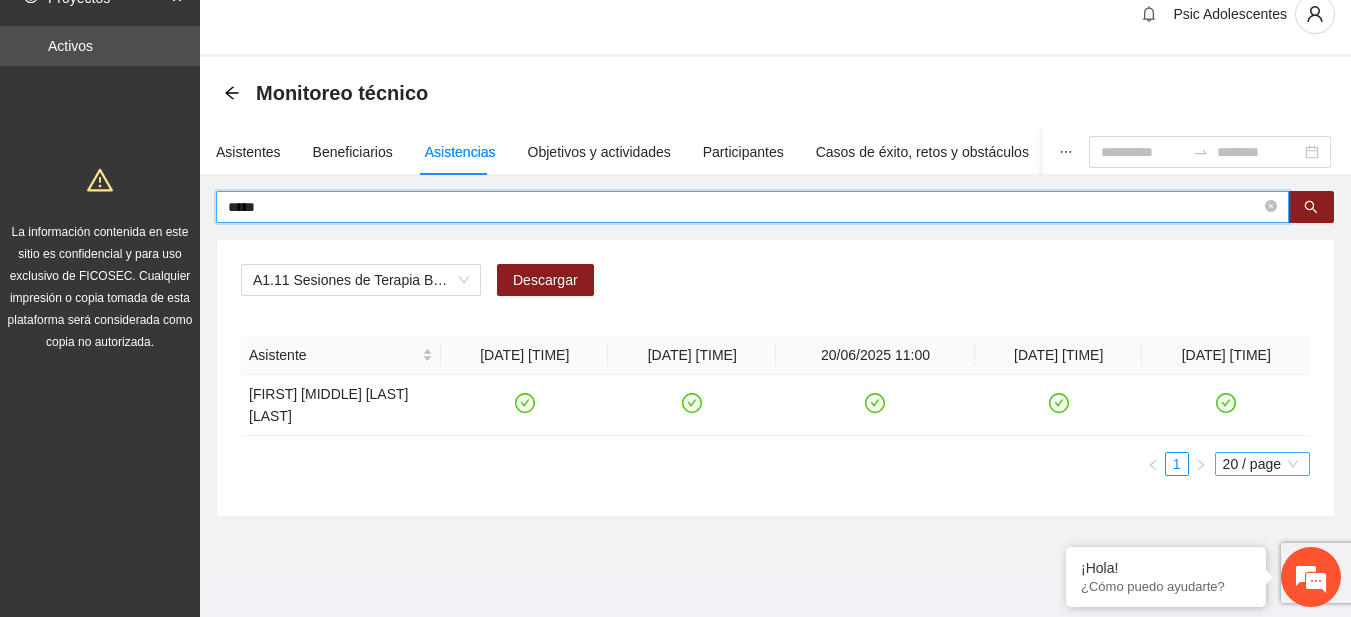 click on "20 / page" at bounding box center (1262, 464) 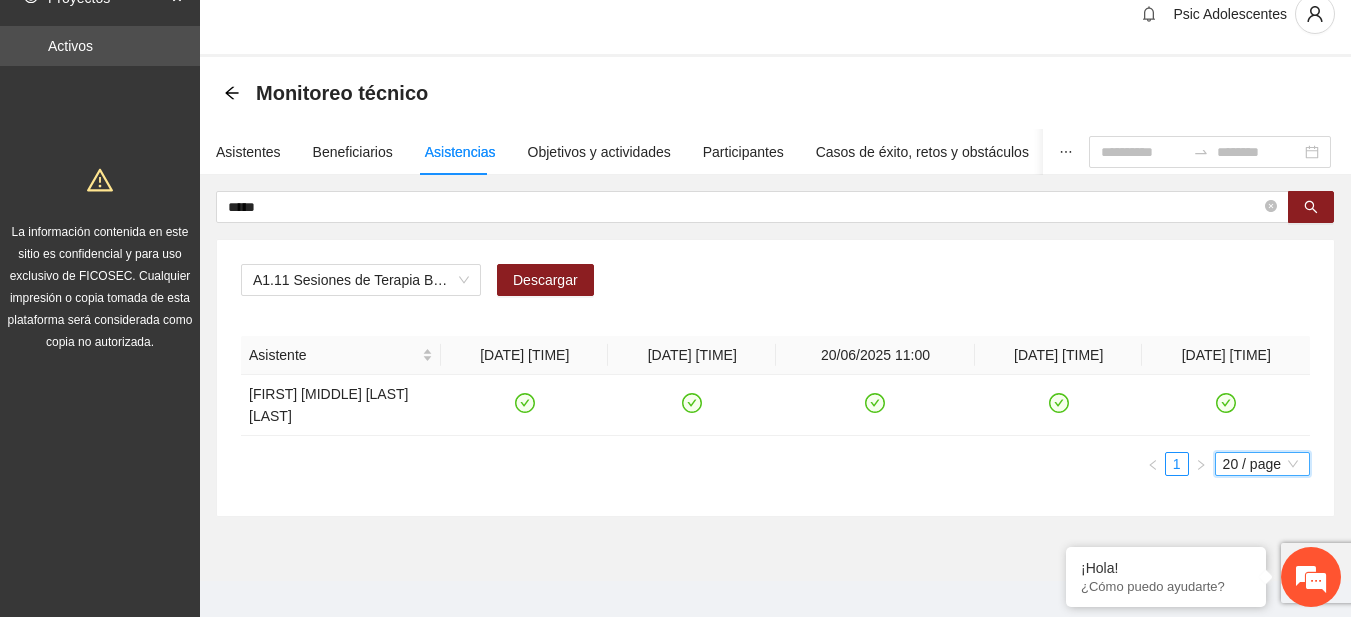 click on "20 / page" at bounding box center (1262, 464) 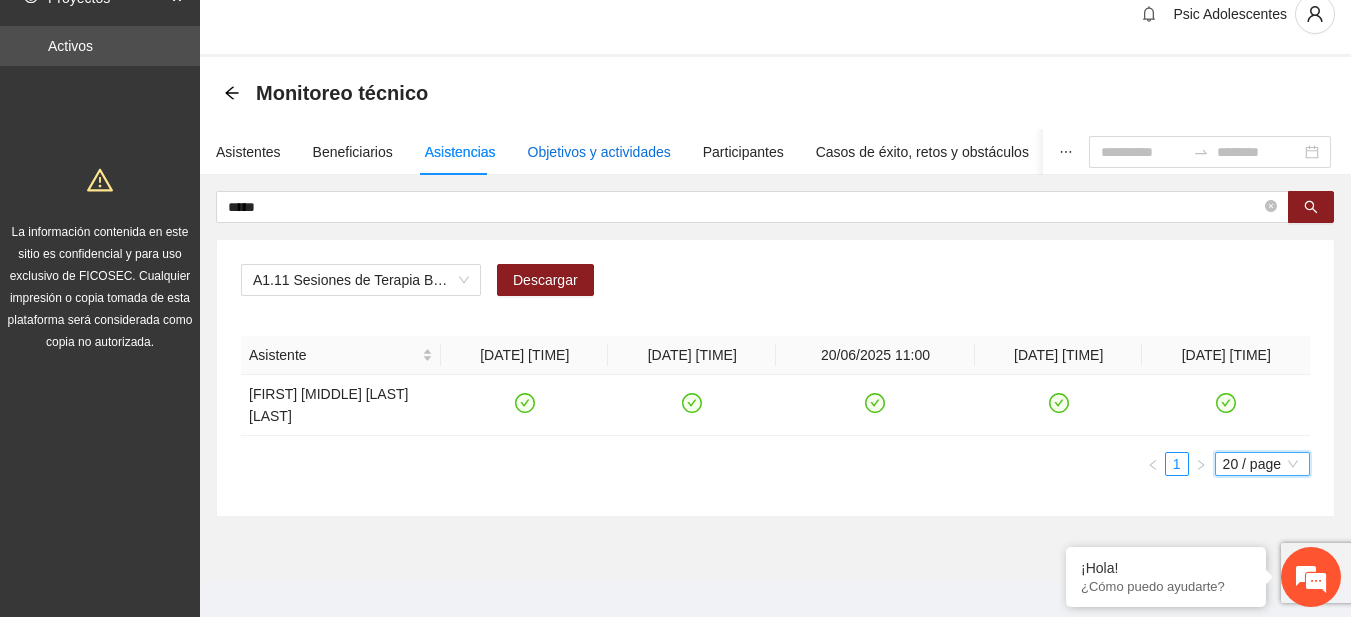 click on "Objetivos y actividades" at bounding box center (599, 152) 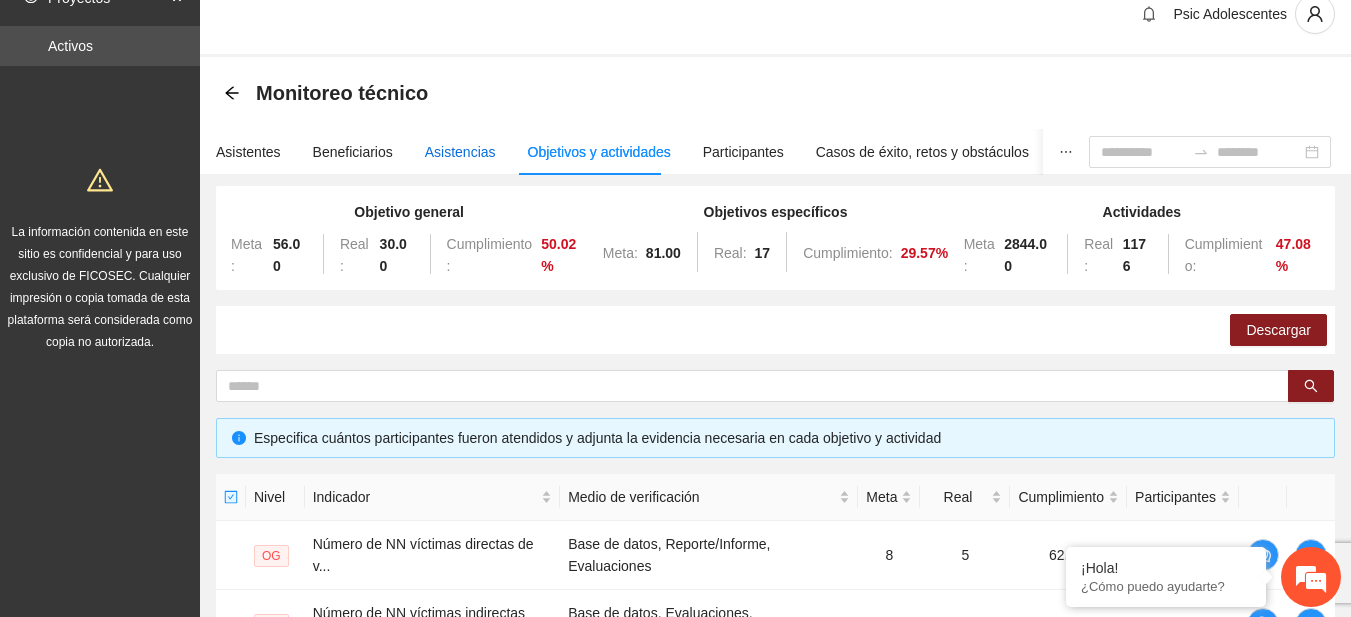 click on "Asistencias" at bounding box center [460, 152] 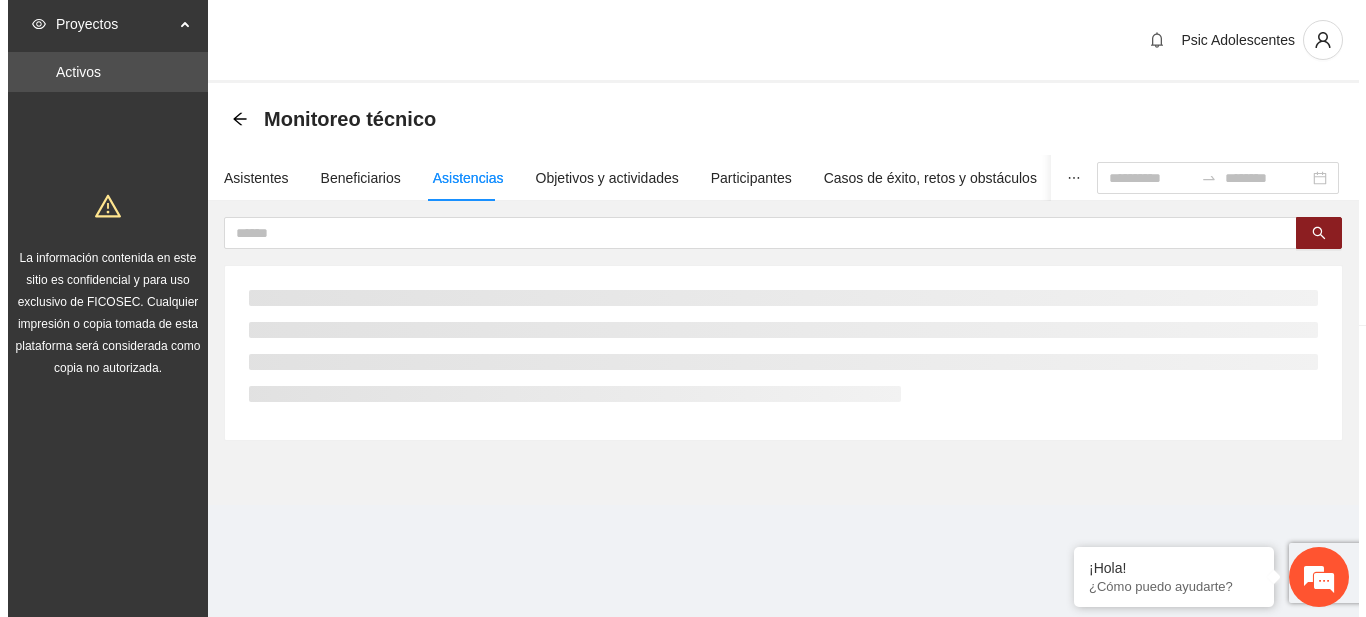scroll, scrollTop: 0, scrollLeft: 0, axis: both 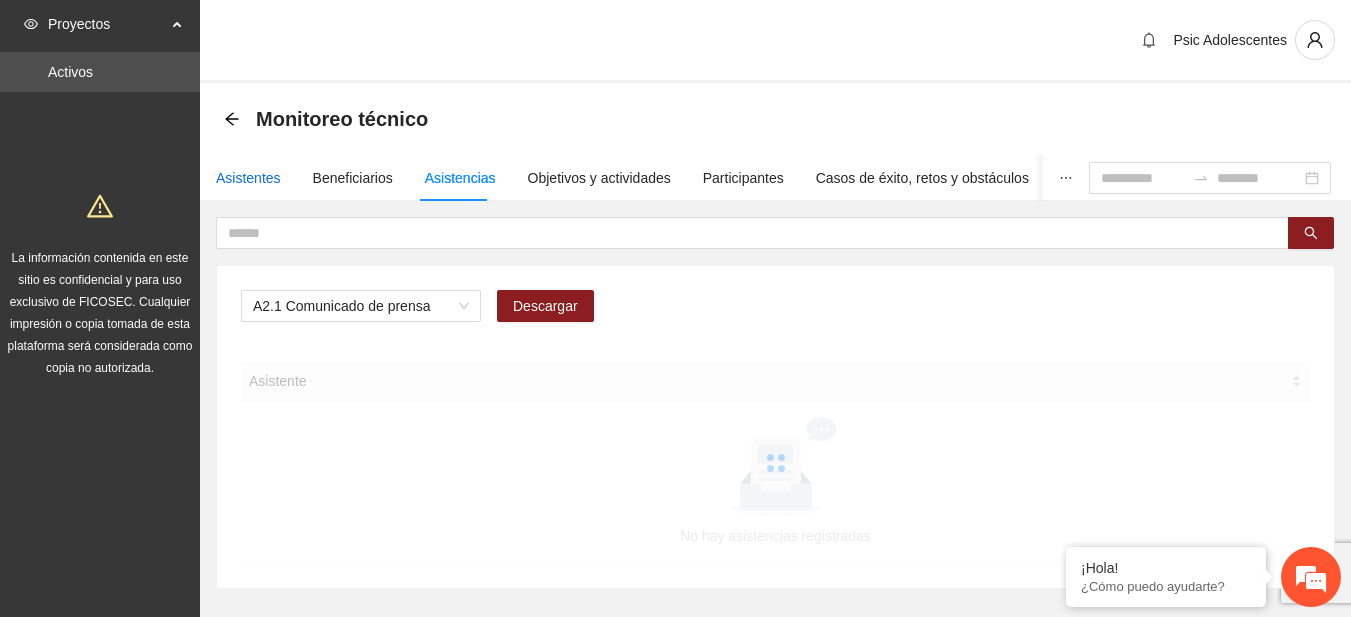 click on "Asistentes" at bounding box center [248, 178] 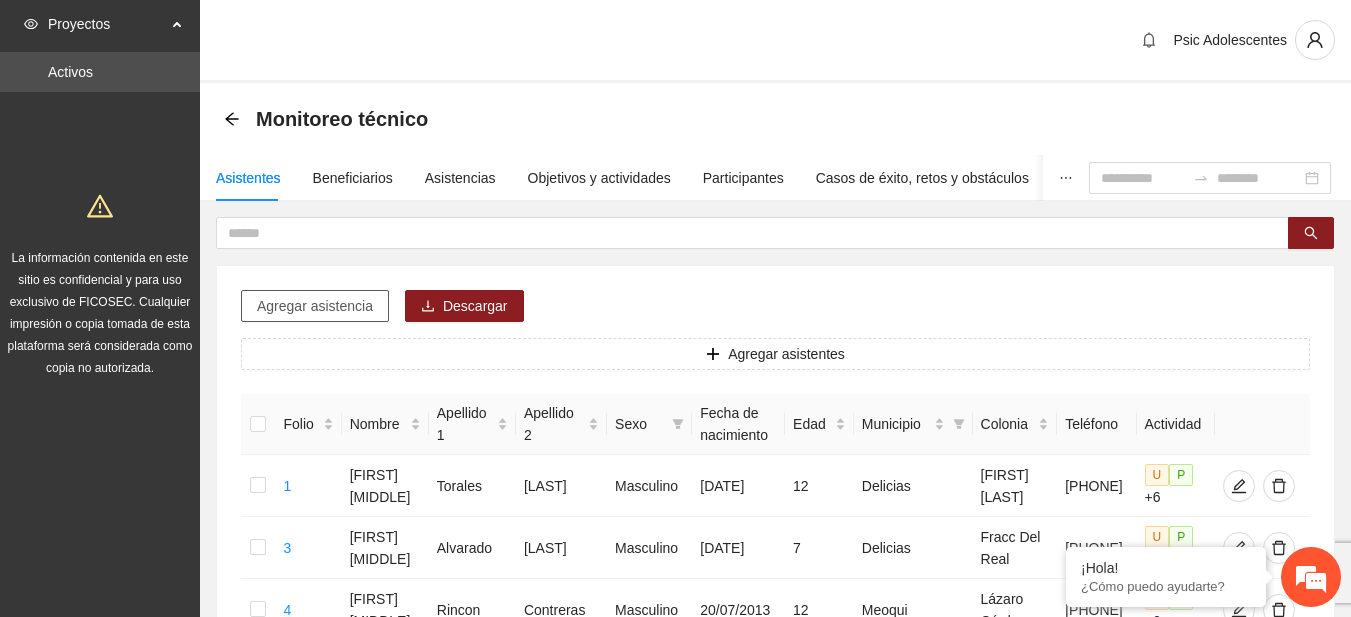 click on "Agregar asistencia" at bounding box center [315, 306] 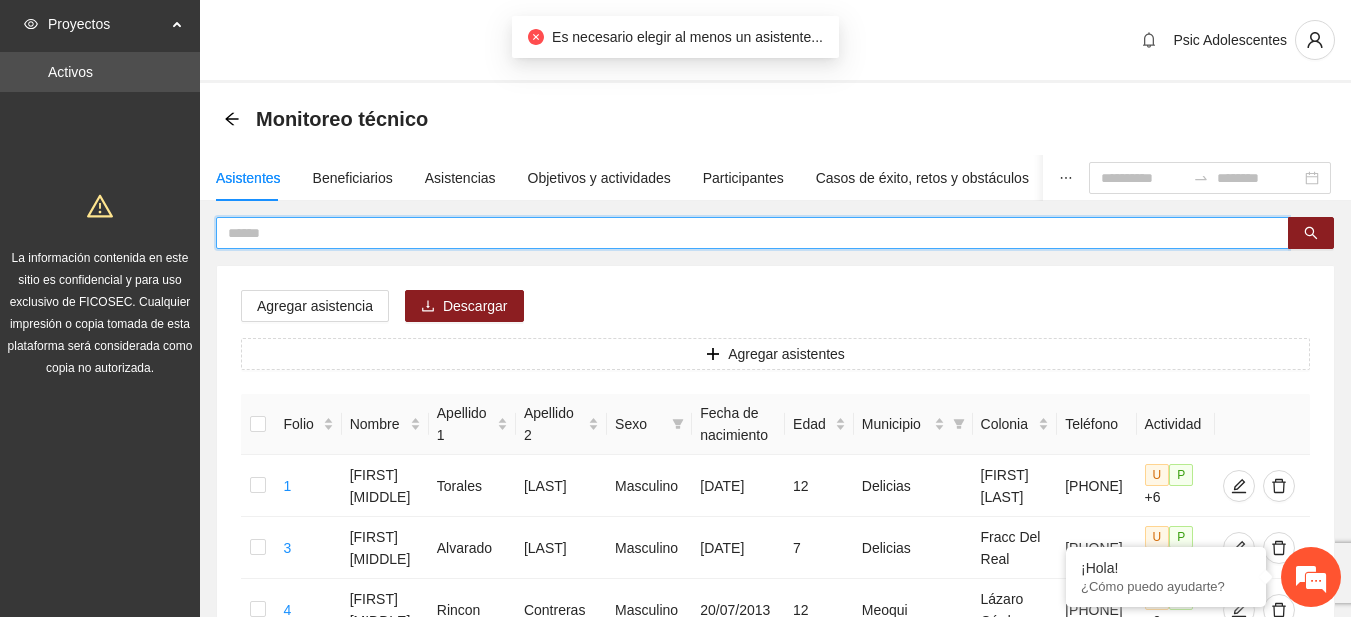 click at bounding box center [744, 233] 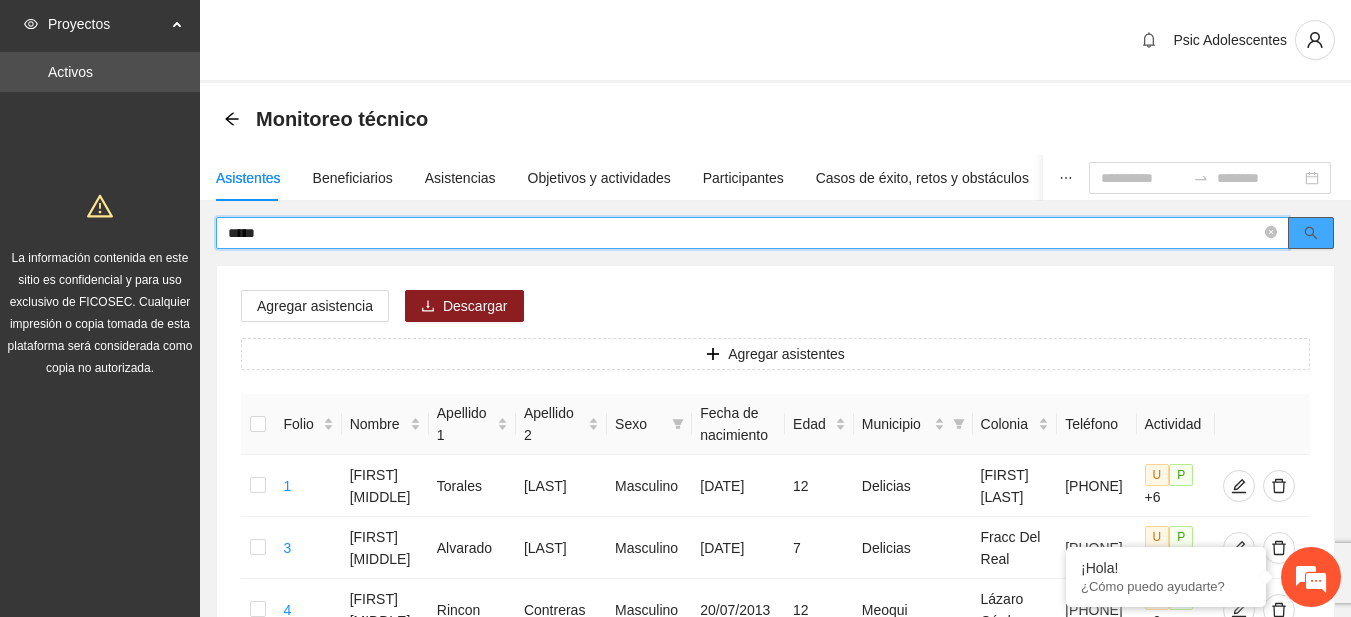 click at bounding box center [1311, 233] 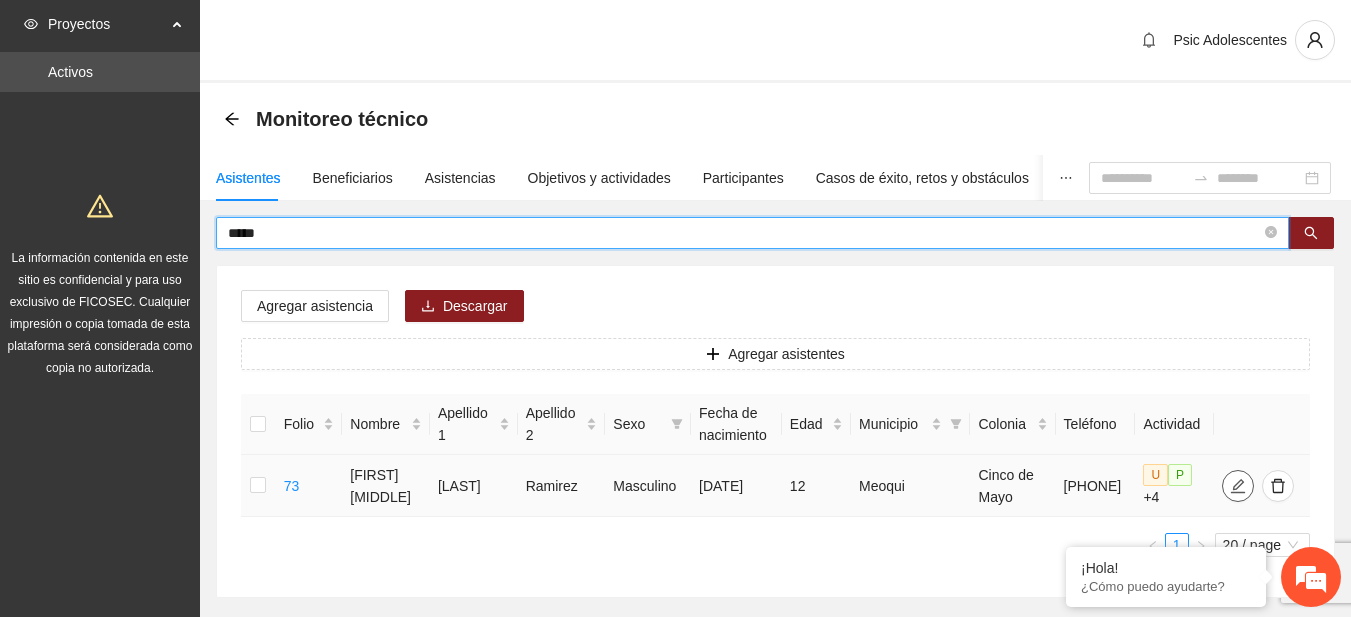 type on "*****" 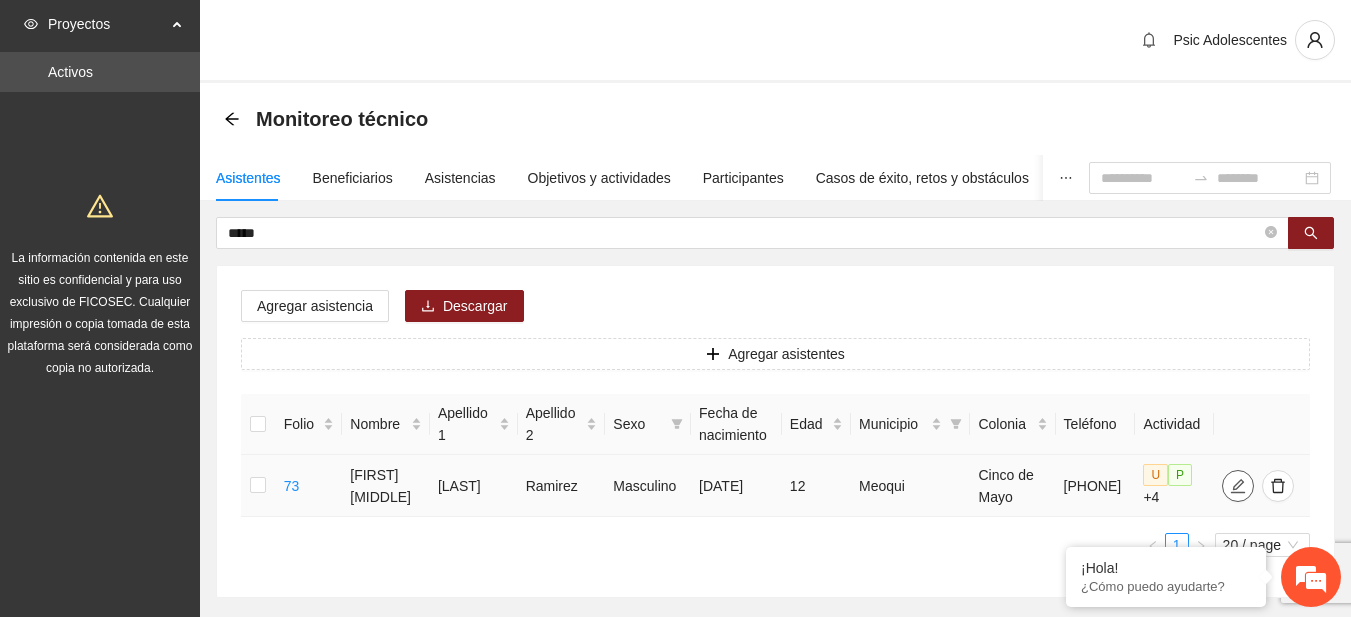 click 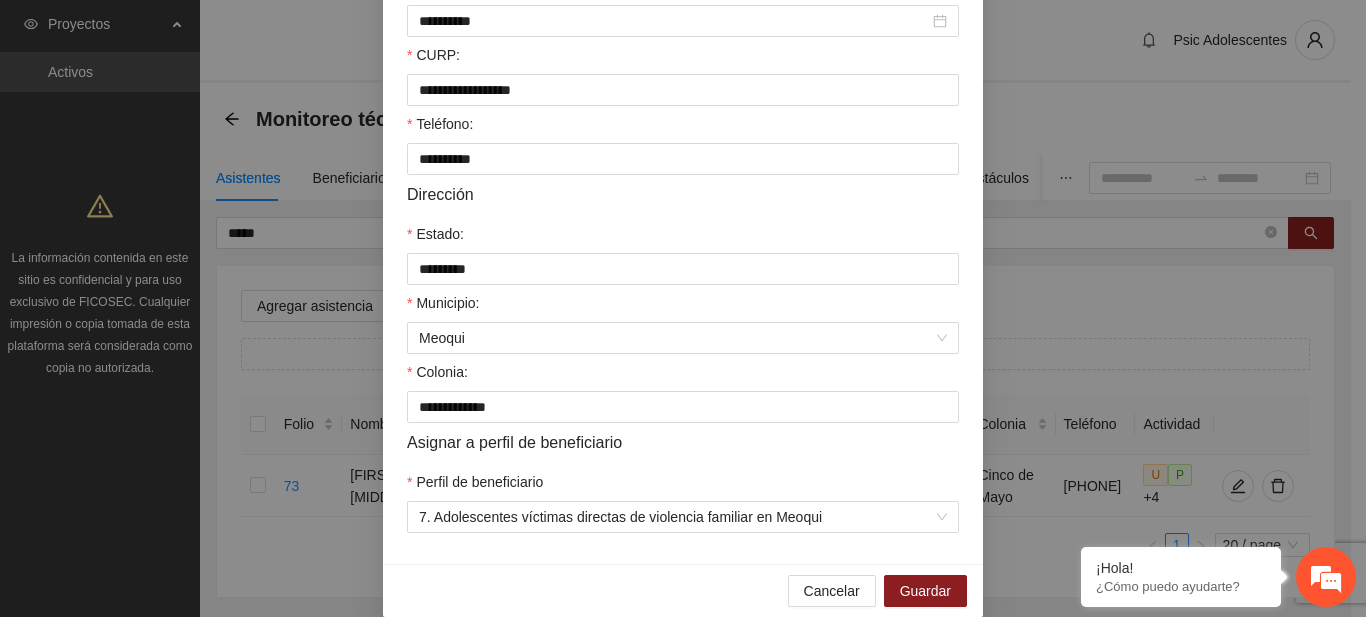 scroll, scrollTop: 545, scrollLeft: 0, axis: vertical 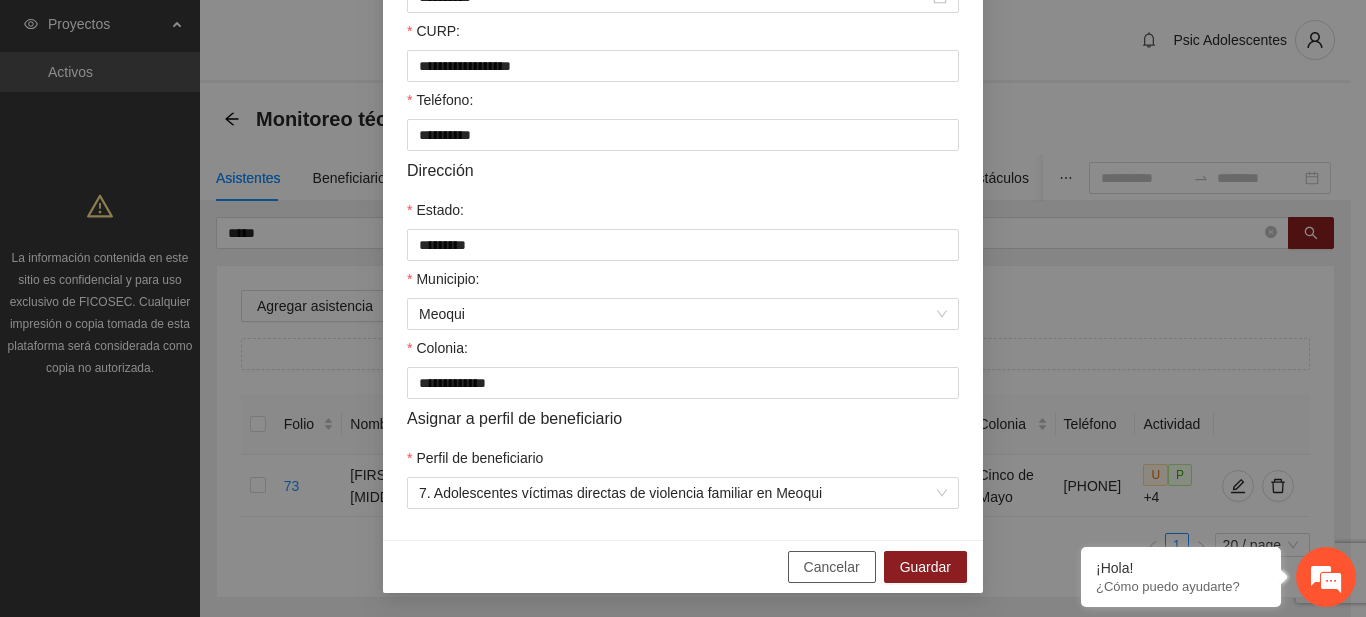 click on "Cancelar" at bounding box center [832, 567] 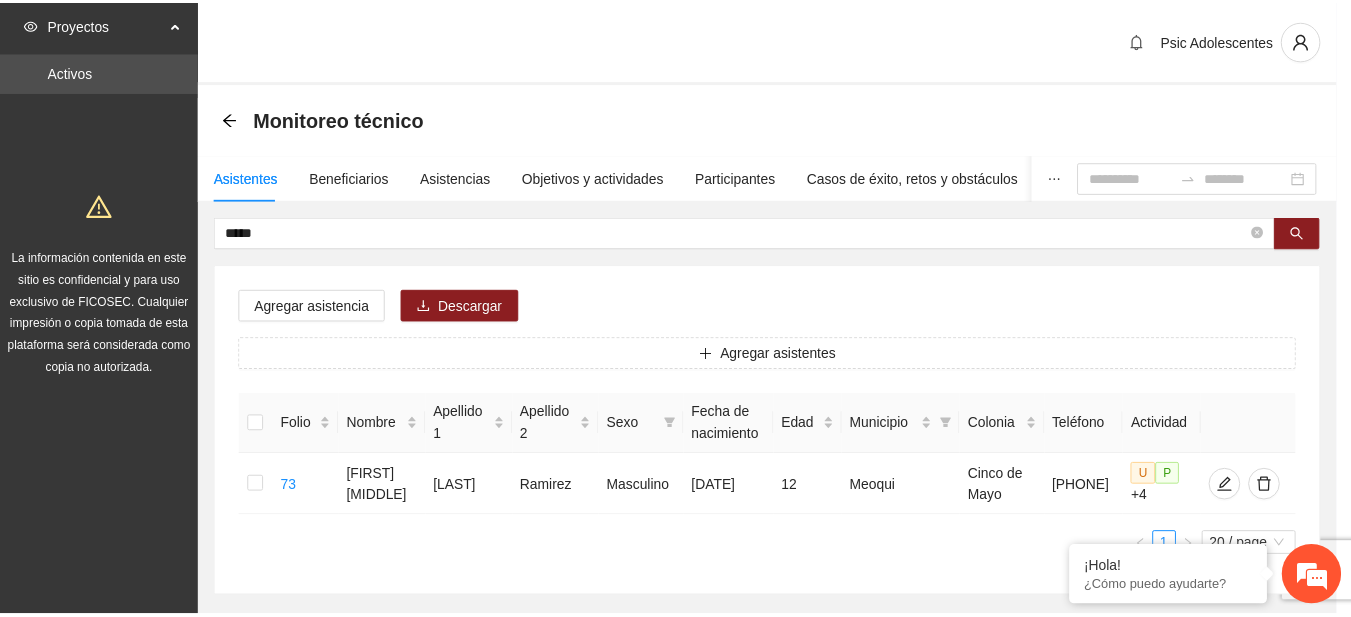 scroll, scrollTop: 445, scrollLeft: 0, axis: vertical 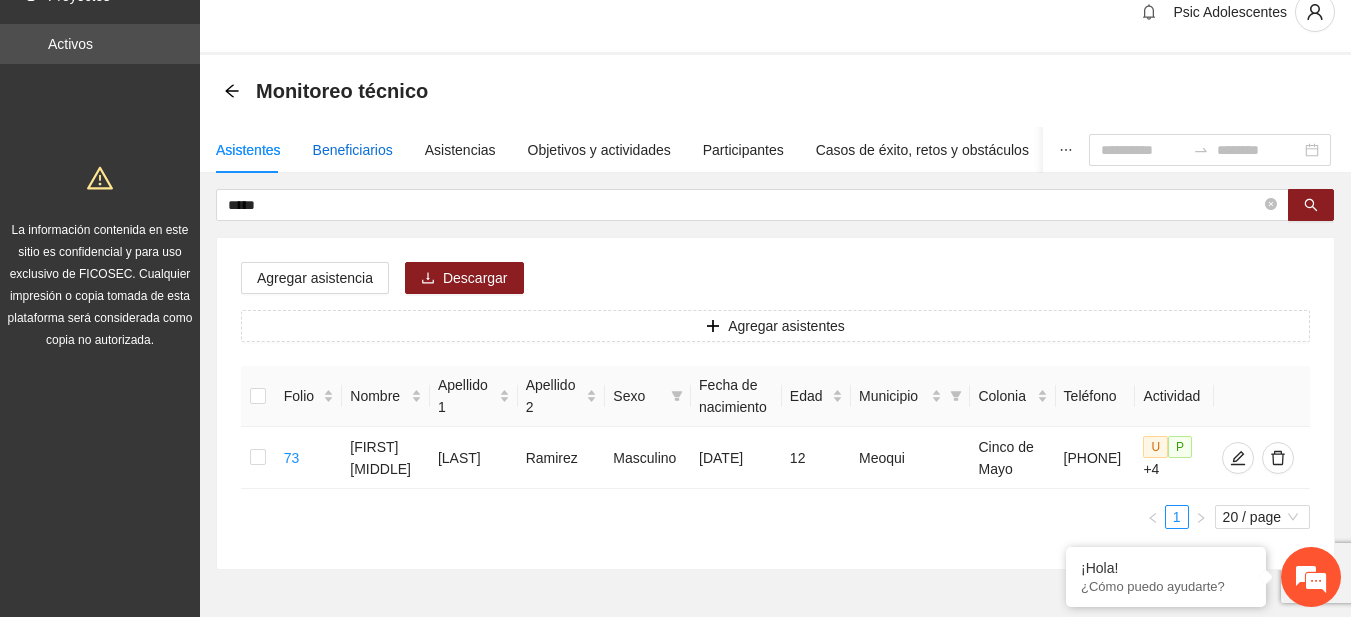 click on "Beneficiarios" at bounding box center [353, 150] 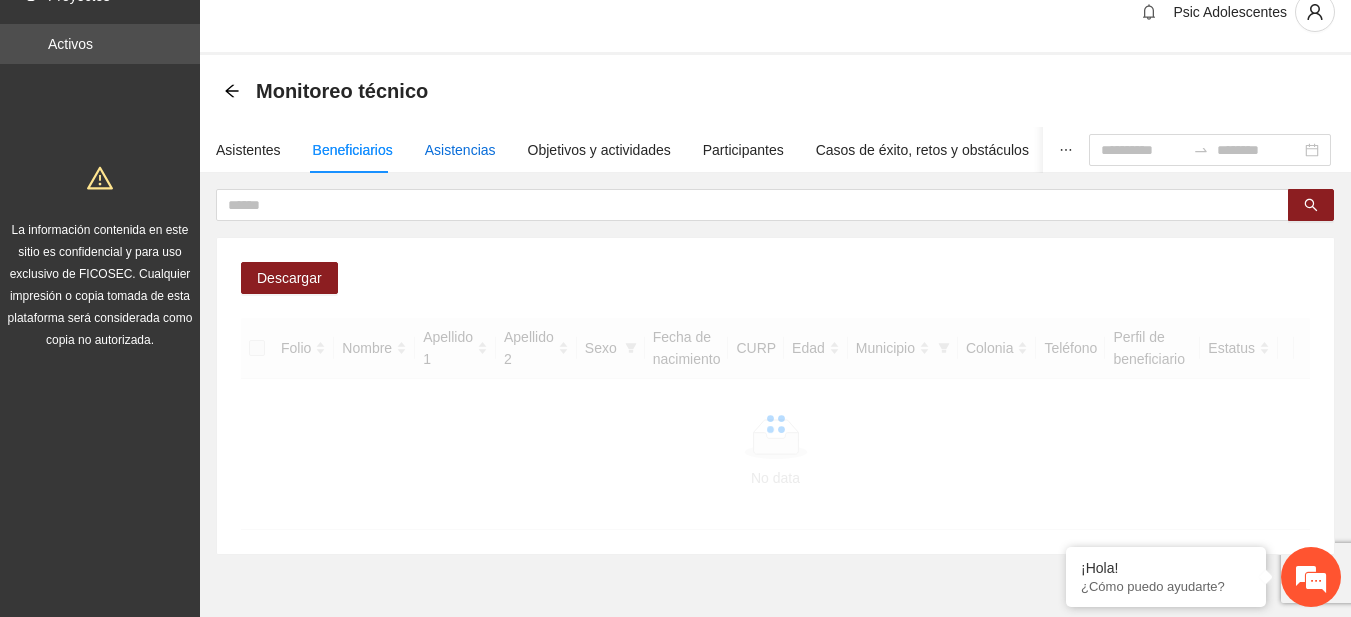 click on "Asistencias" at bounding box center (460, 150) 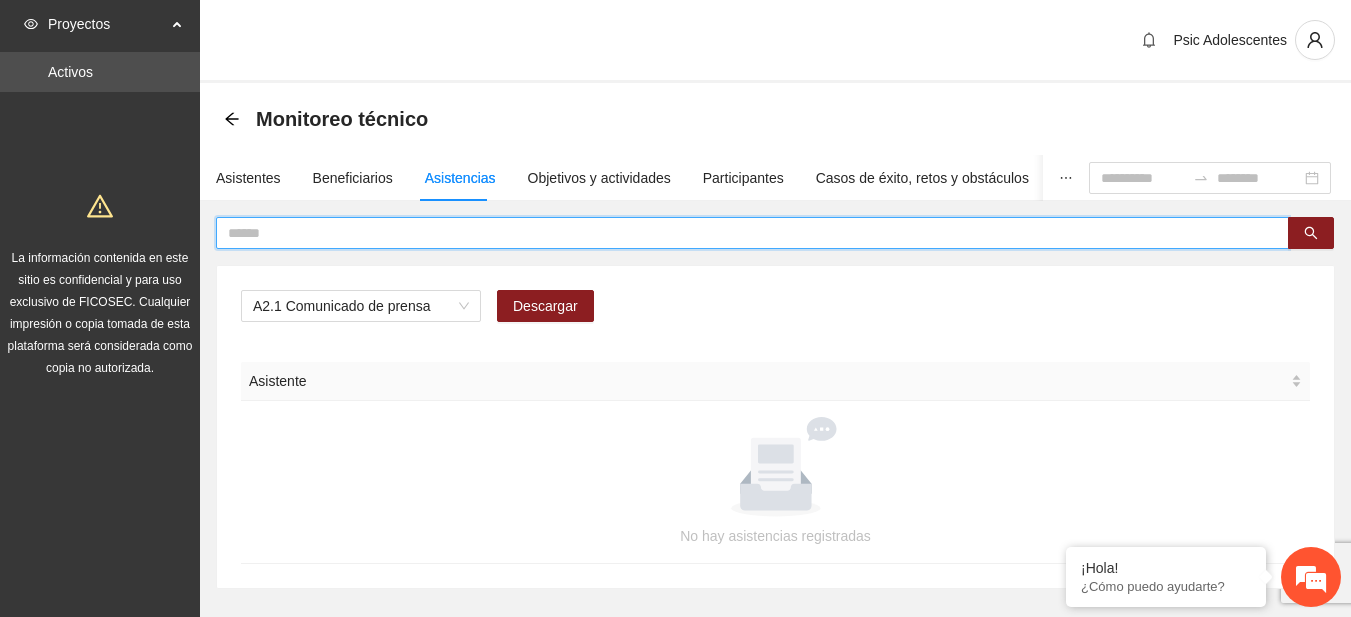 click at bounding box center [744, 233] 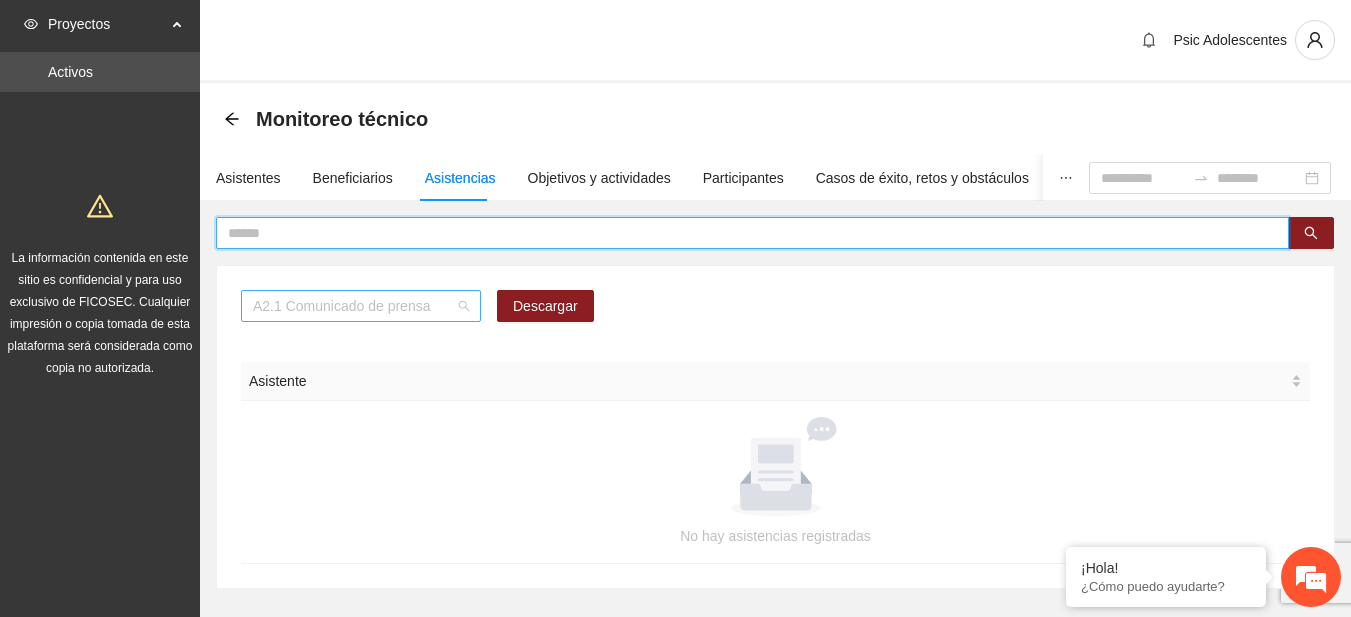 scroll, scrollTop: 256, scrollLeft: 0, axis: vertical 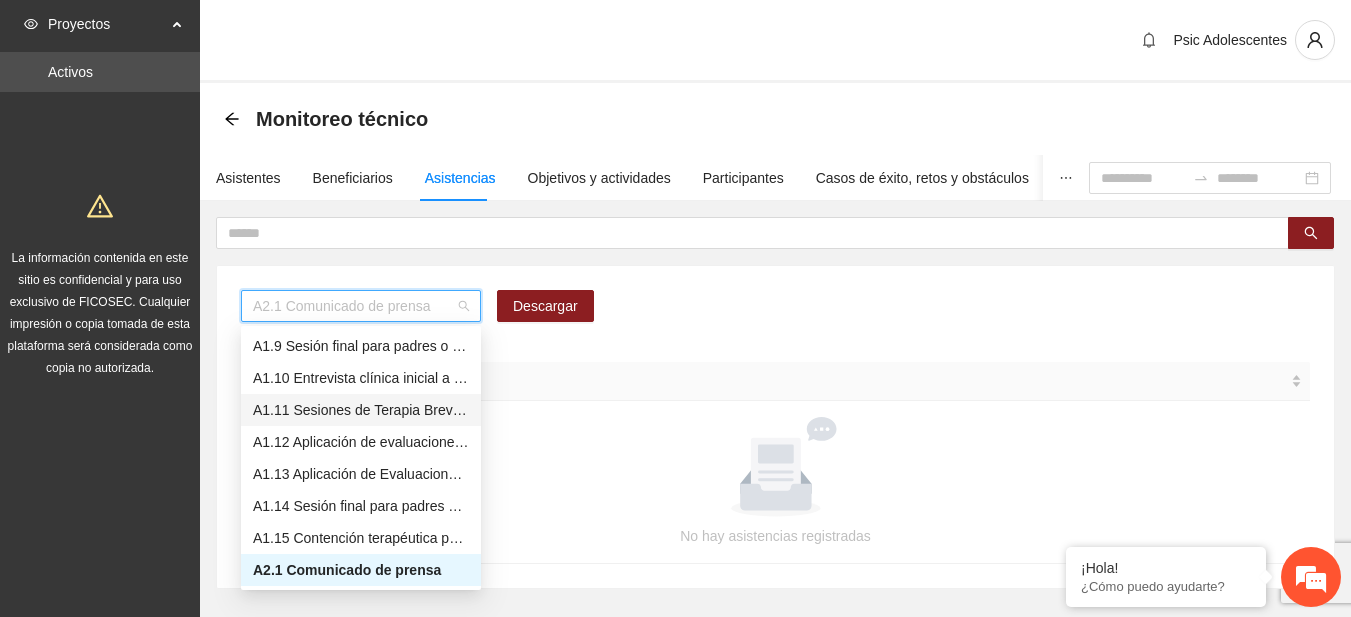 click on "A1.11 Sesiones de Terapia Breve Centrada en Soluciones para Adolescentes" at bounding box center (361, 410) 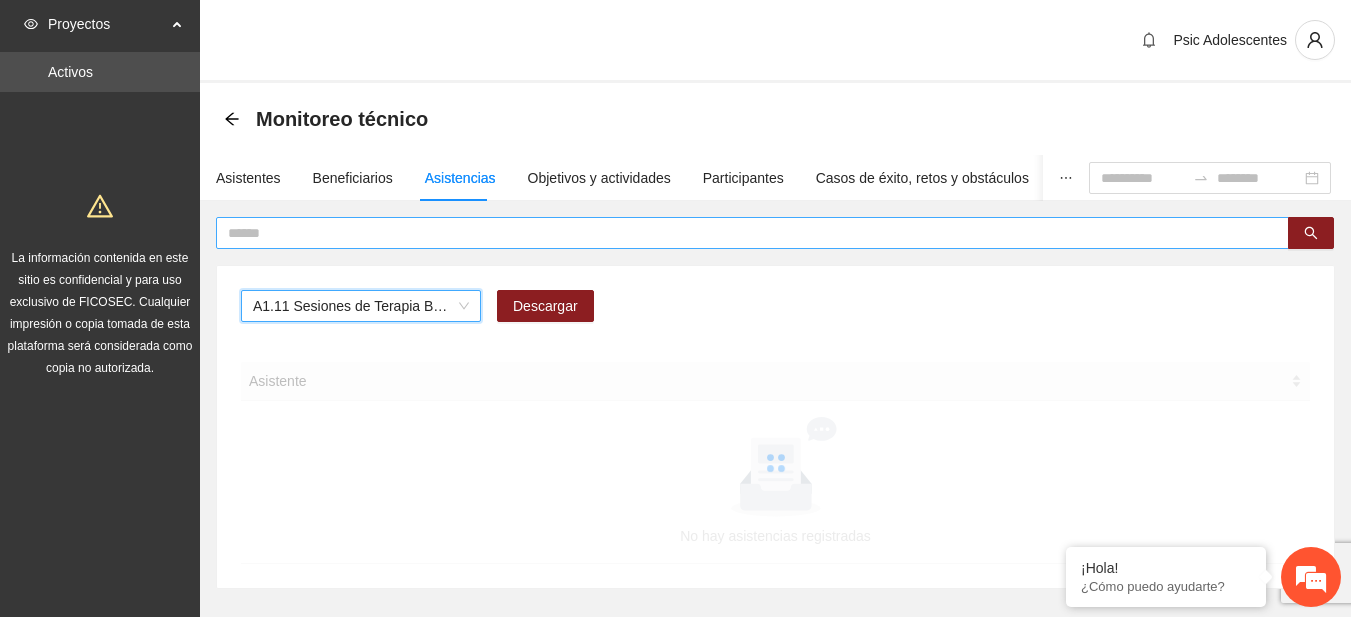 click at bounding box center (744, 233) 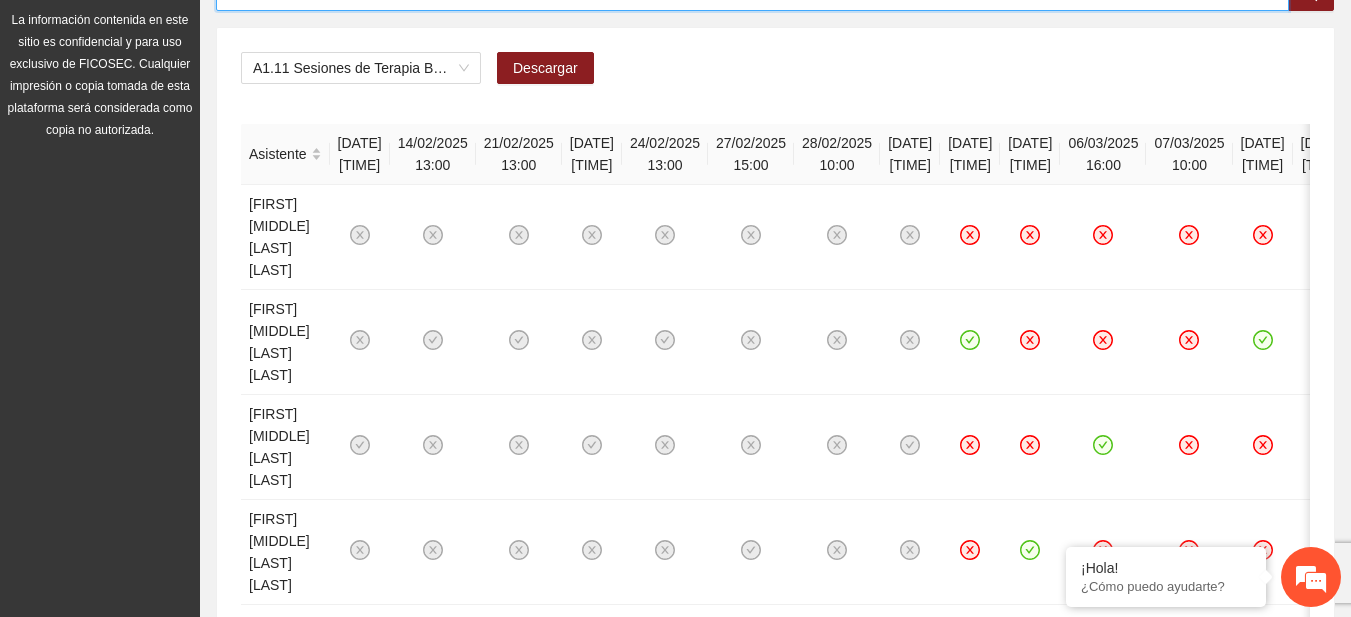 scroll, scrollTop: 88, scrollLeft: 0, axis: vertical 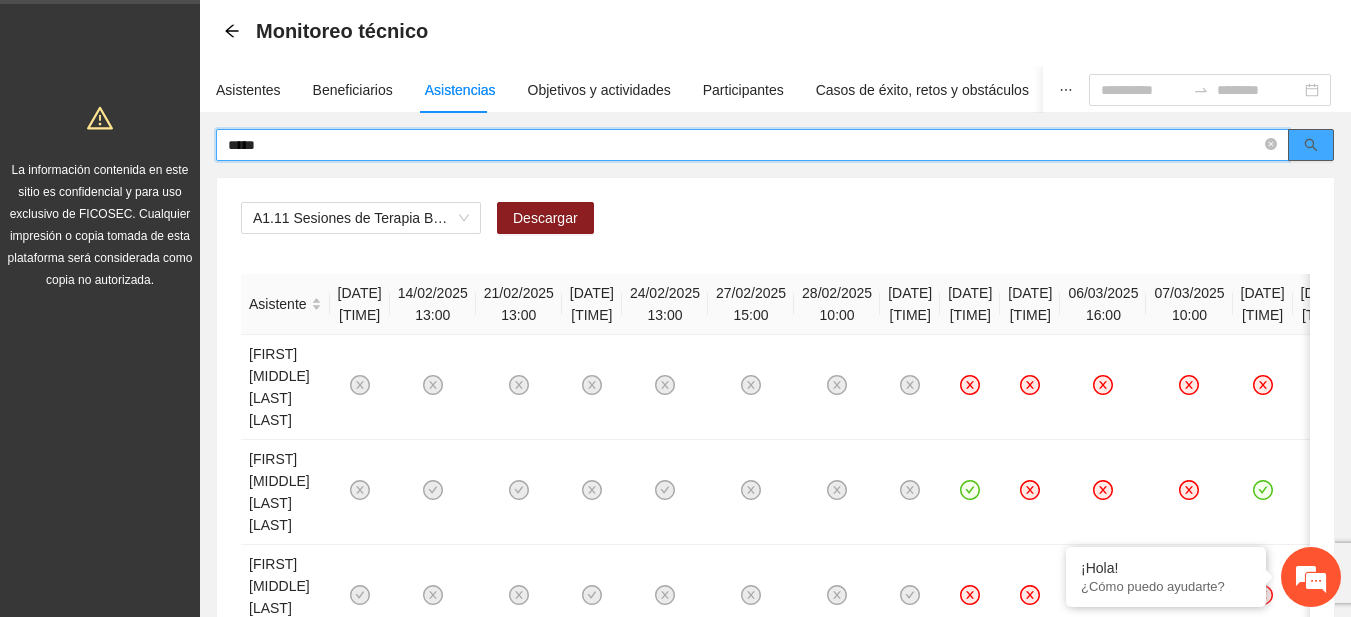 click at bounding box center (1311, 145) 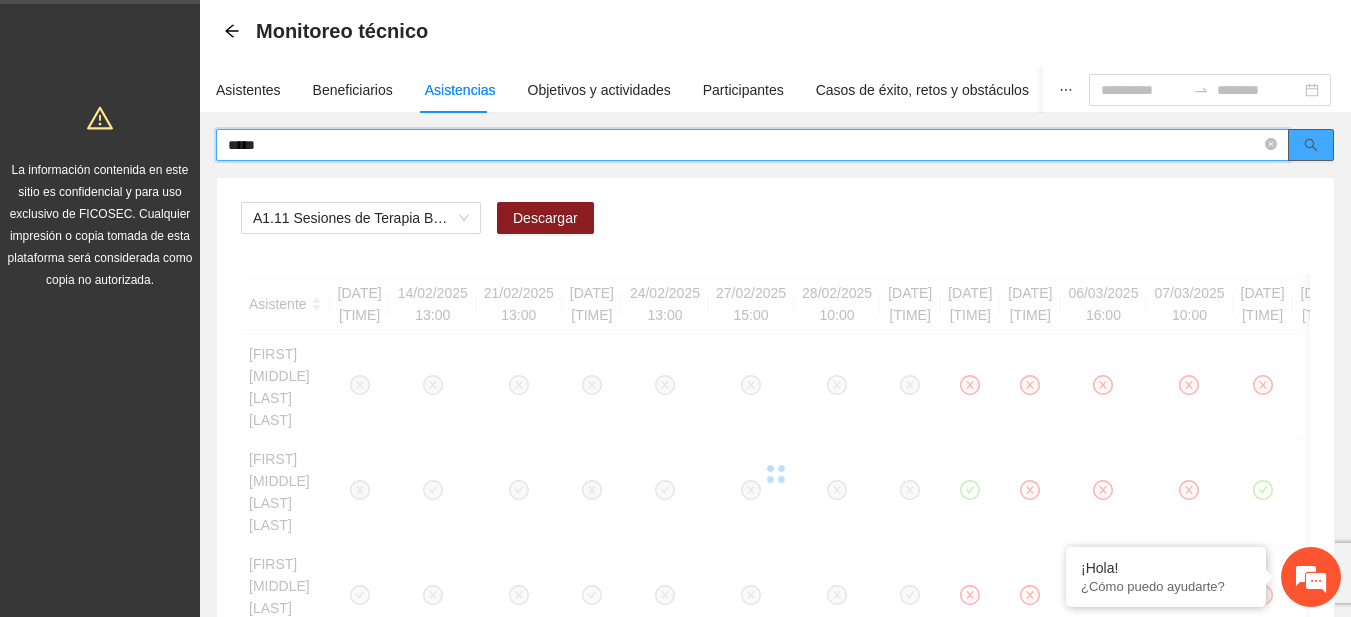 click at bounding box center [1311, 145] 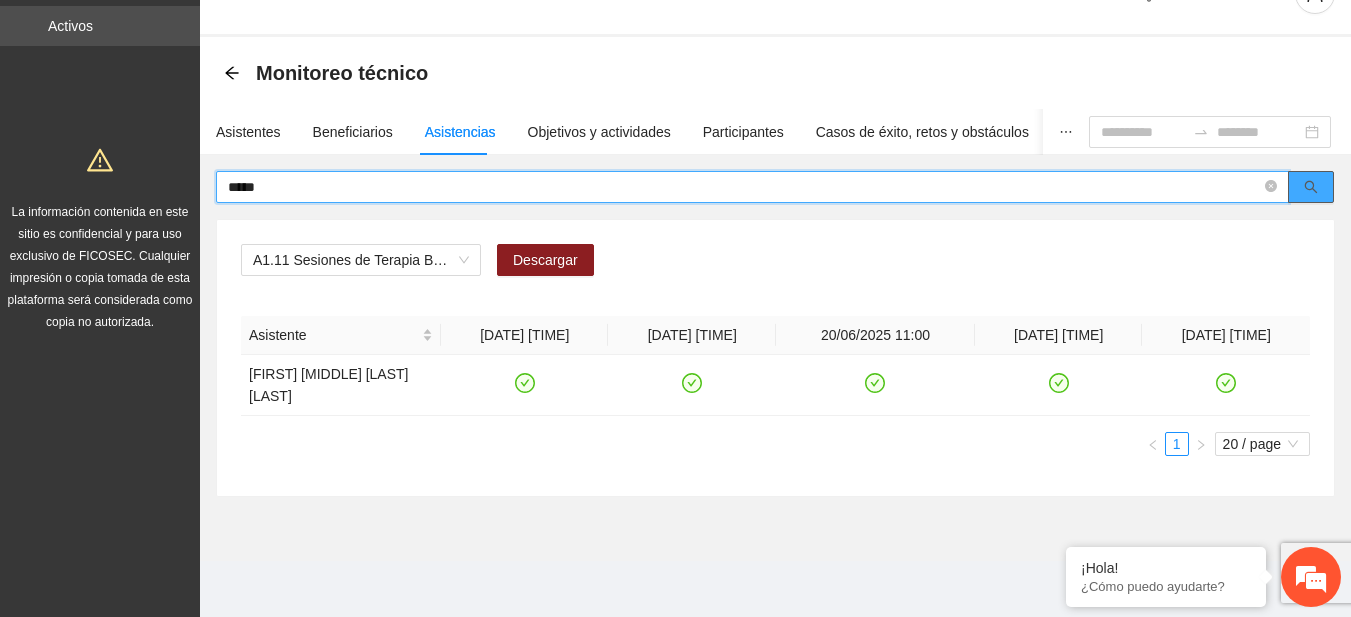 scroll, scrollTop: 26, scrollLeft: 0, axis: vertical 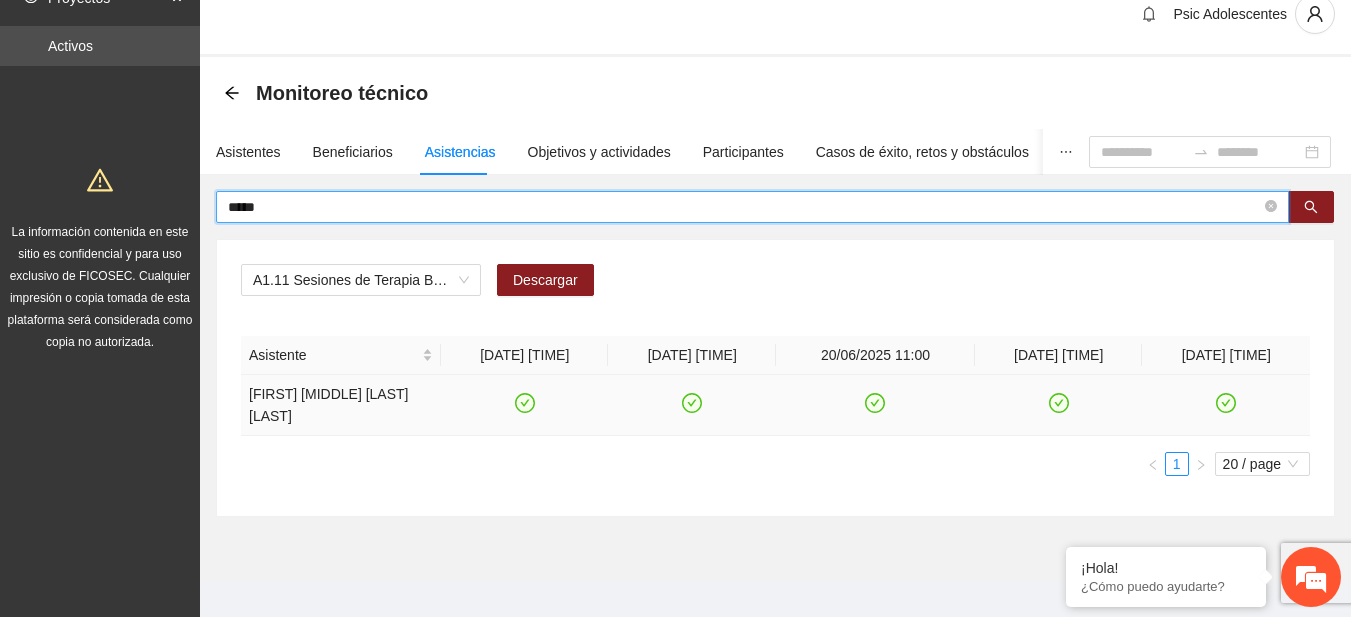 type on "*****" 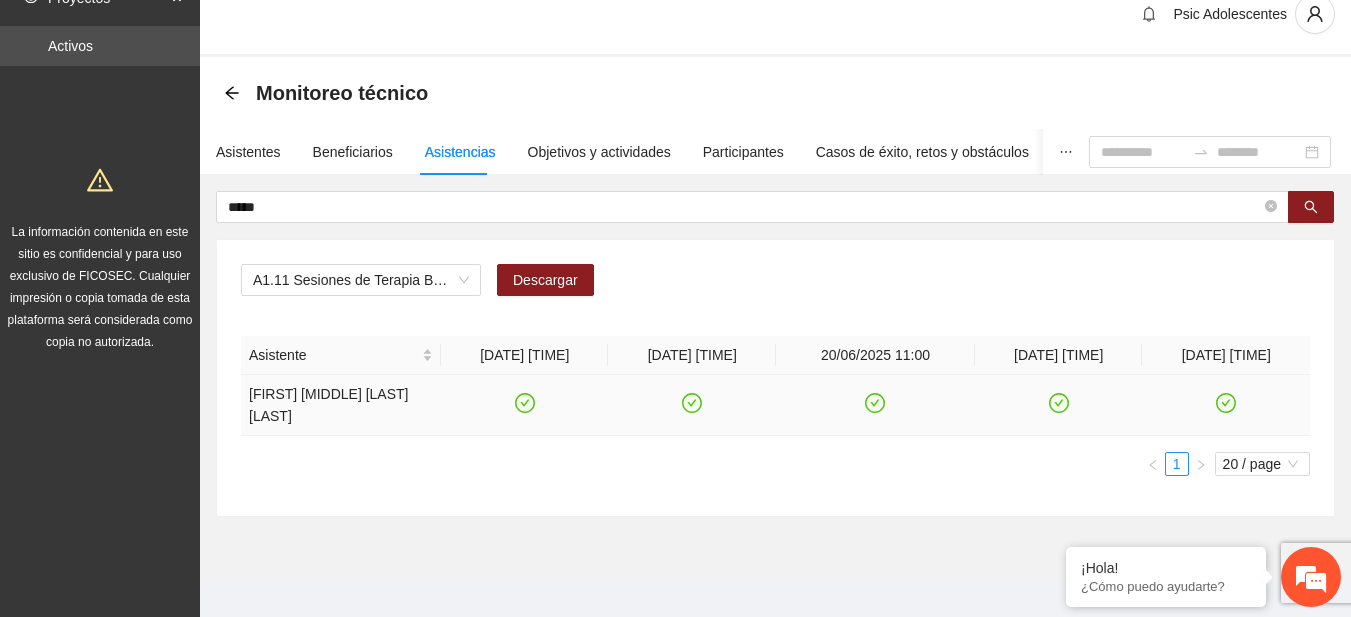 click on "[FIRST] [MIDDLE] [LAST] [LAST]" at bounding box center [341, 405] 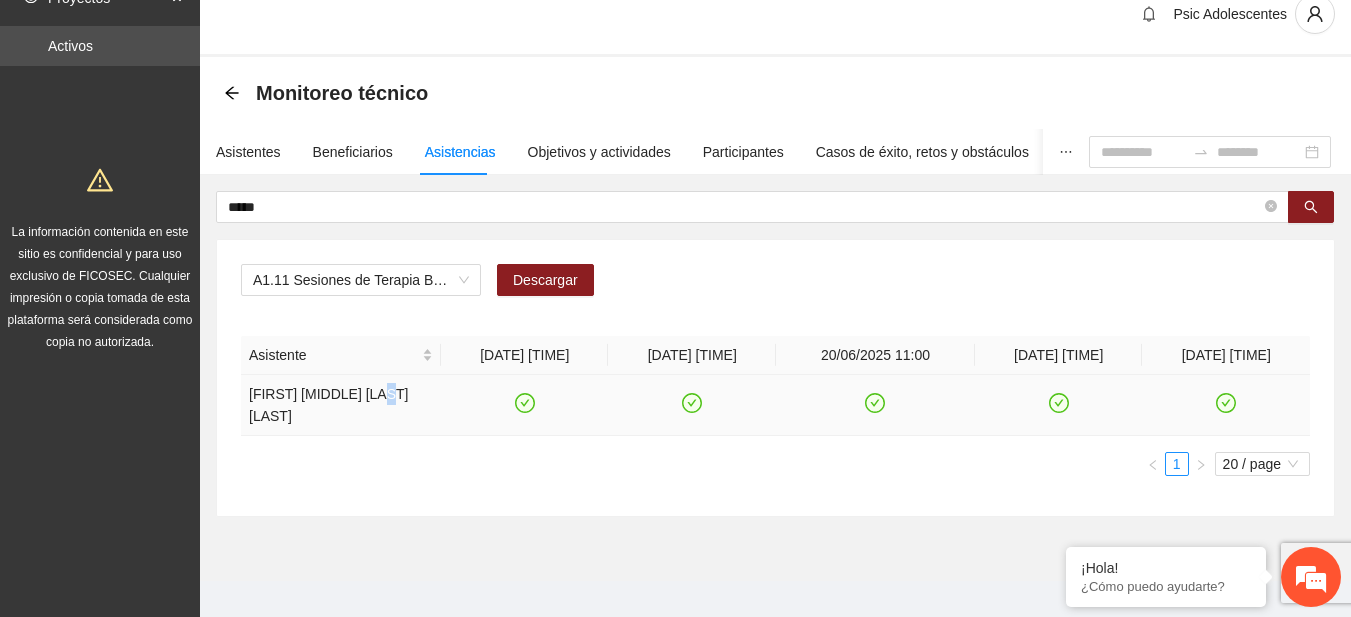 click on "[FIRST] [MIDDLE] [LAST] [LAST]" at bounding box center [341, 405] 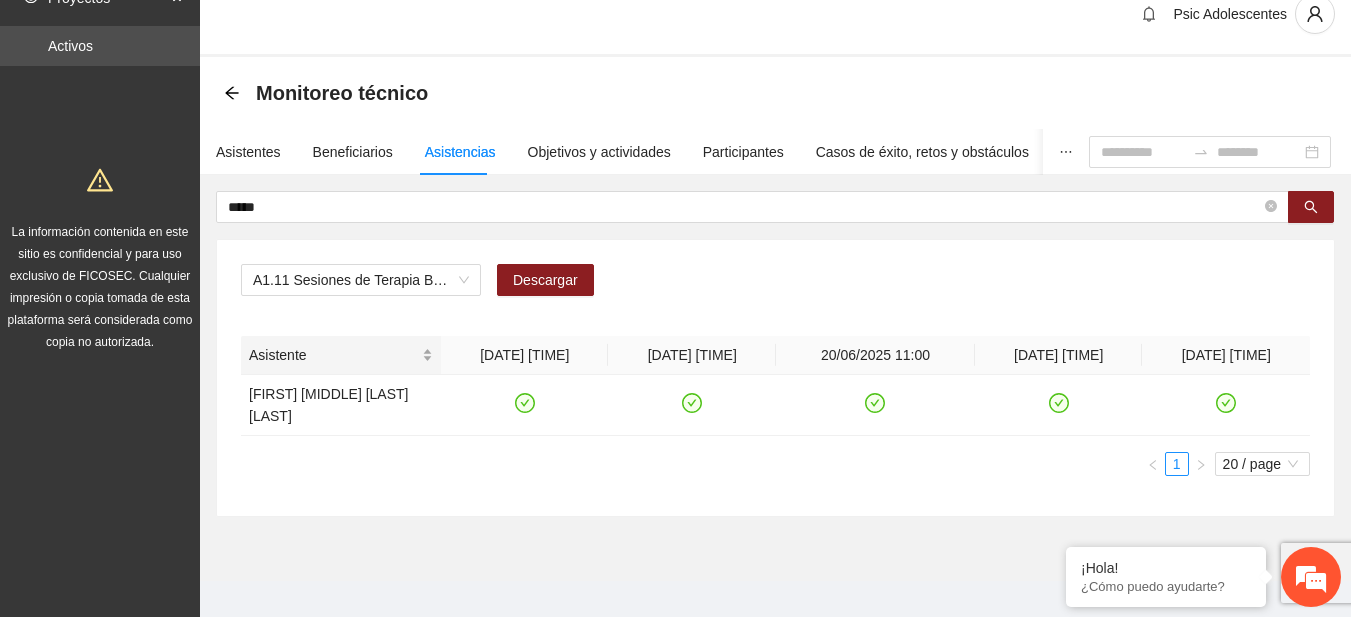 click on "Asistente" at bounding box center [333, 355] 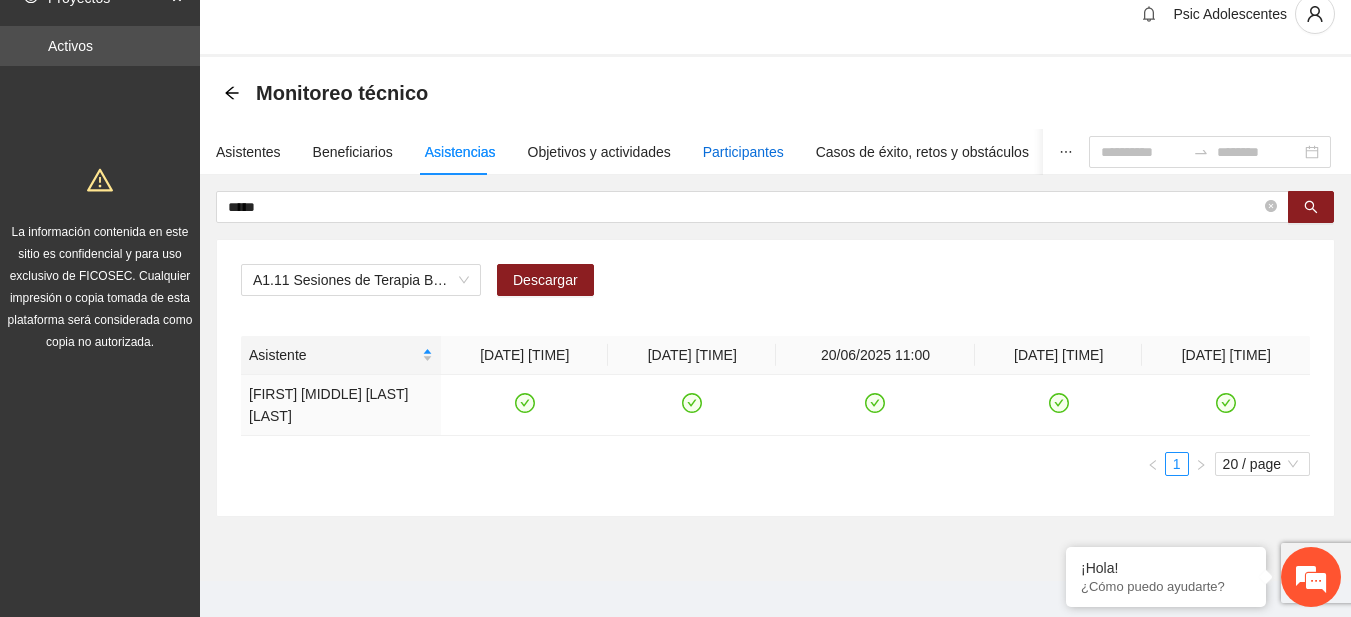 click on "Participantes" at bounding box center (743, 152) 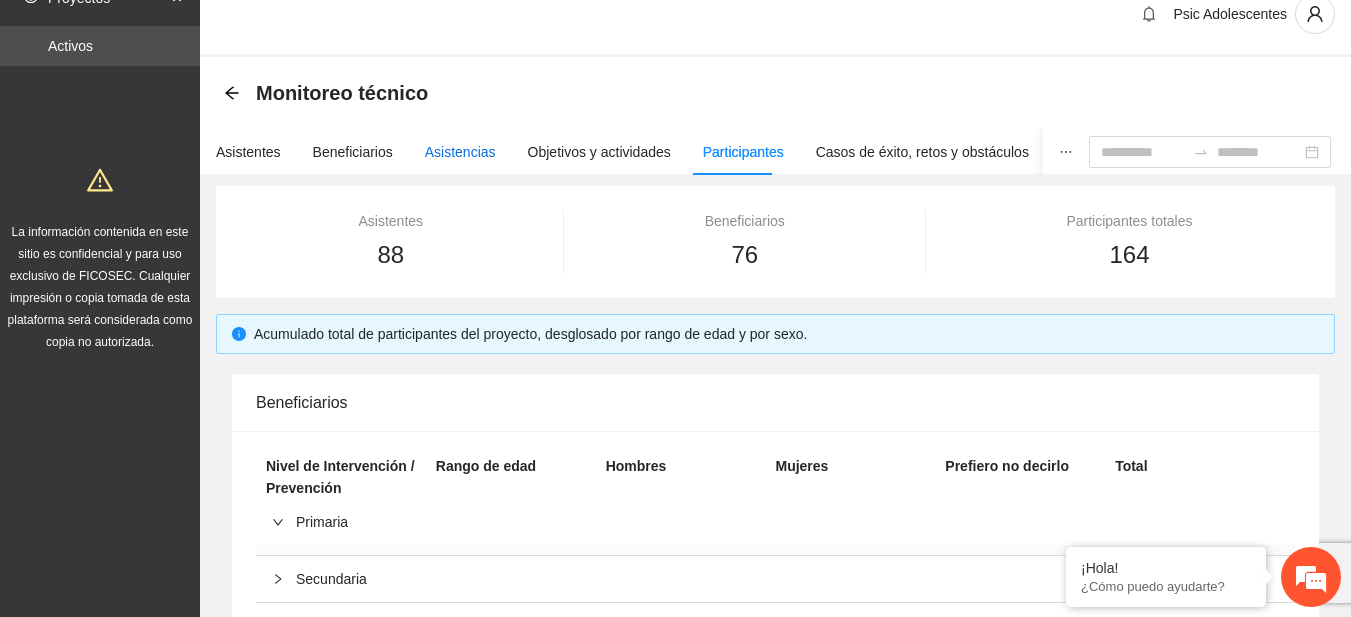click on "Asistencias" at bounding box center [460, 152] 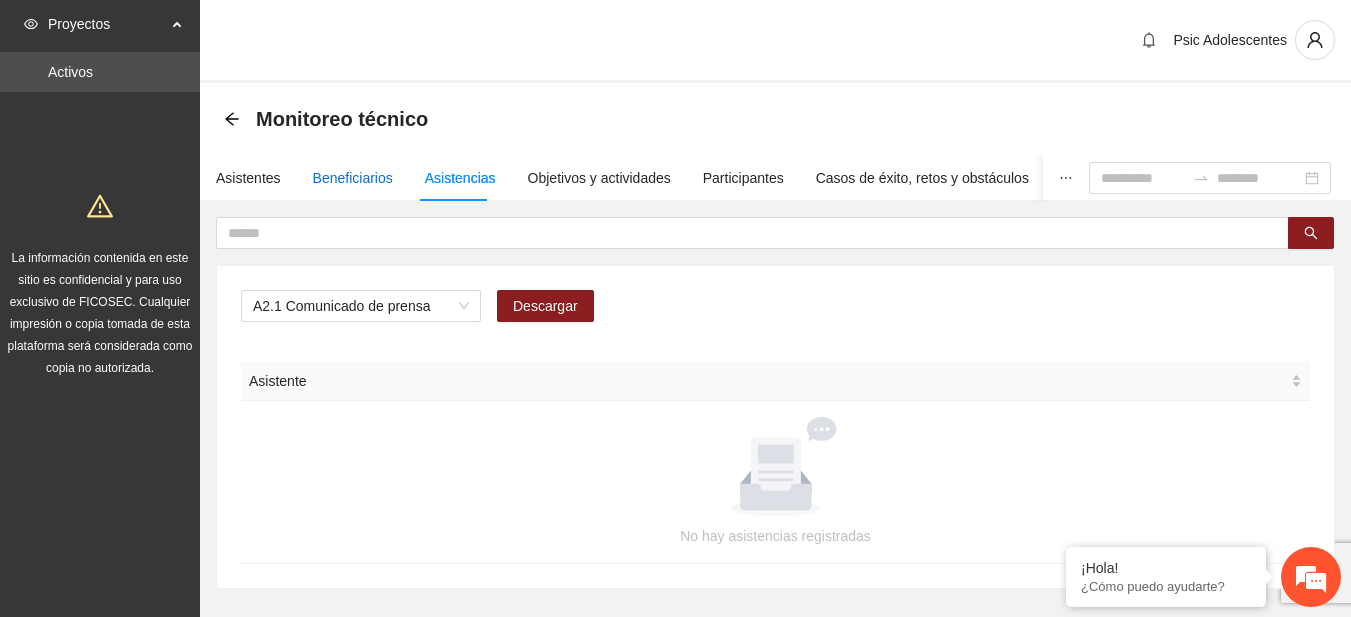 click on "Beneficiarios" at bounding box center (353, 178) 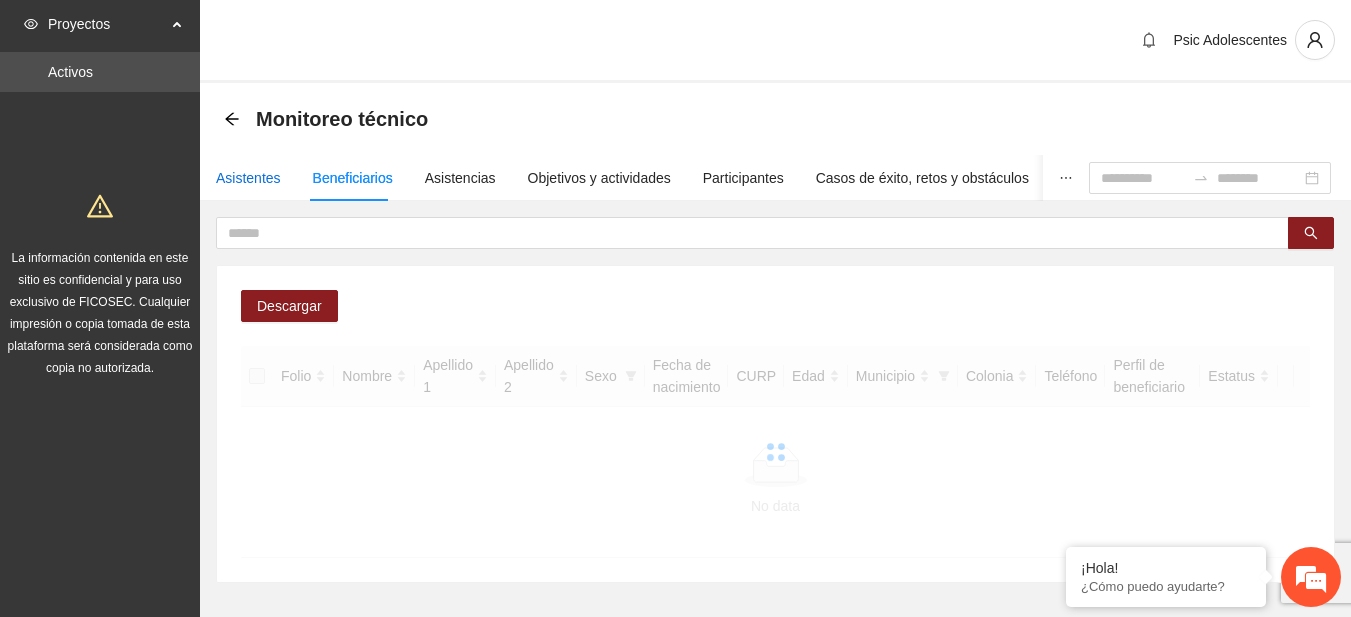 click on "Asistentes" at bounding box center (248, 178) 